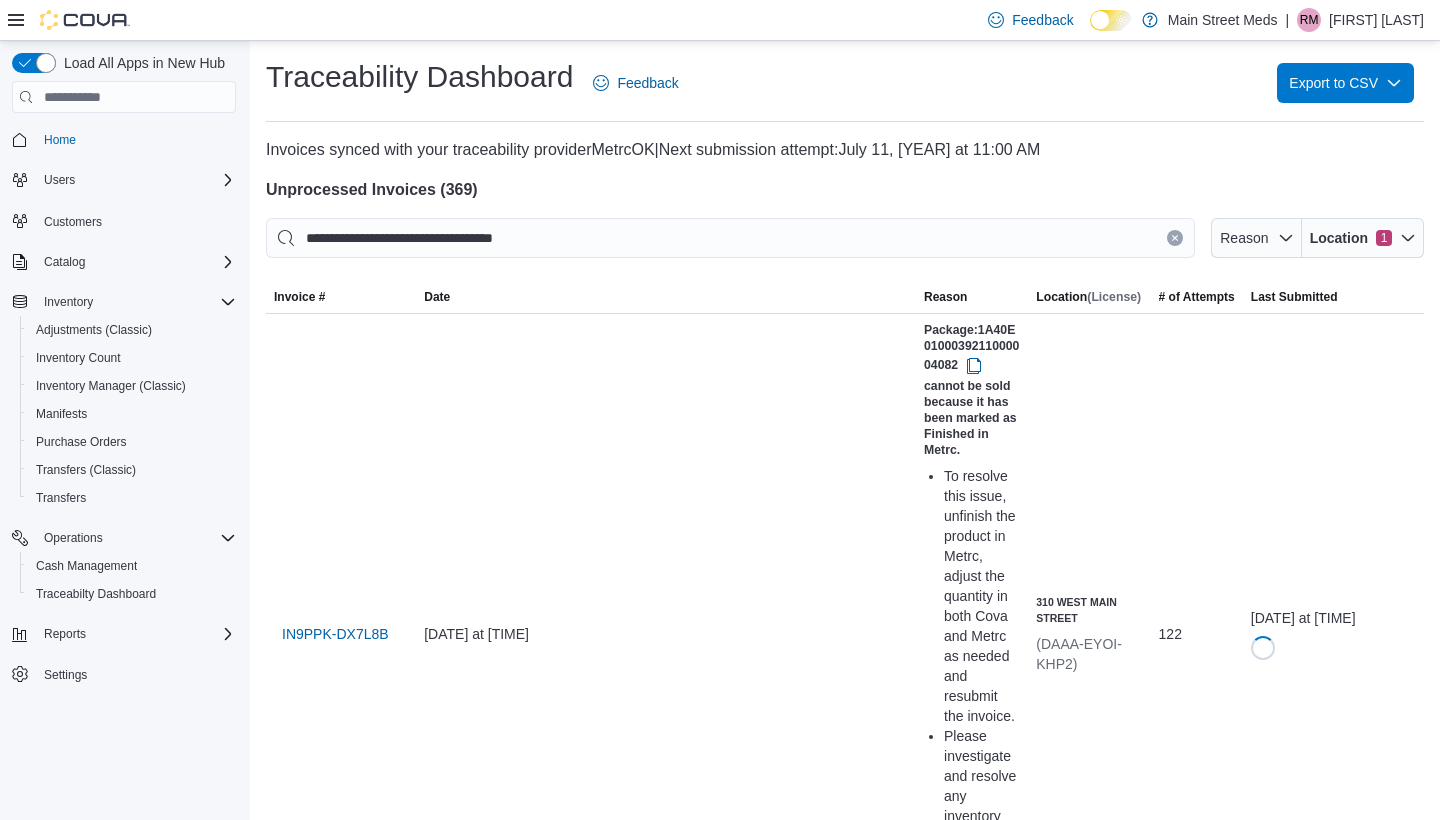 scroll, scrollTop: 0, scrollLeft: 0, axis: both 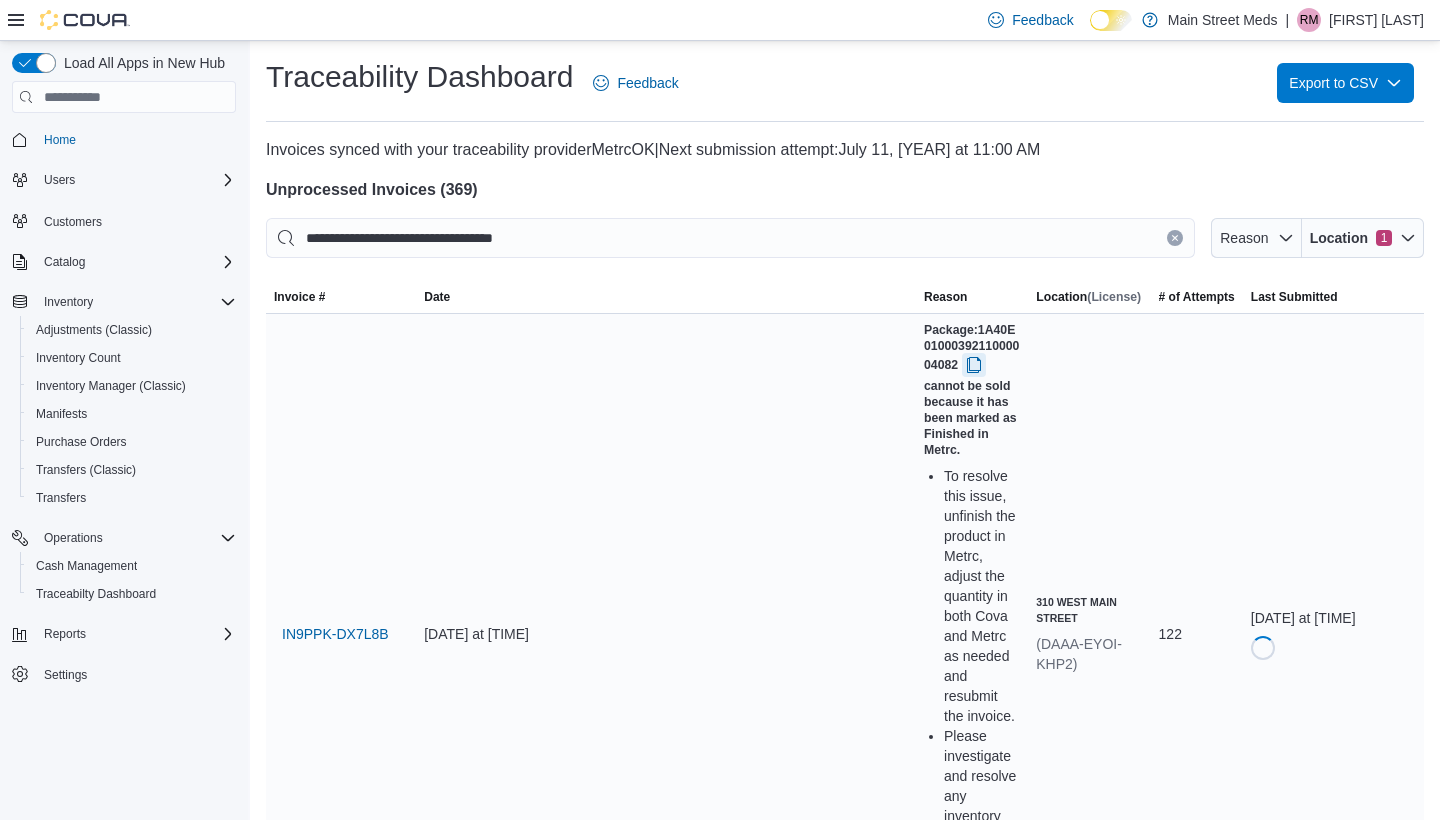 click at bounding box center (974, 365) 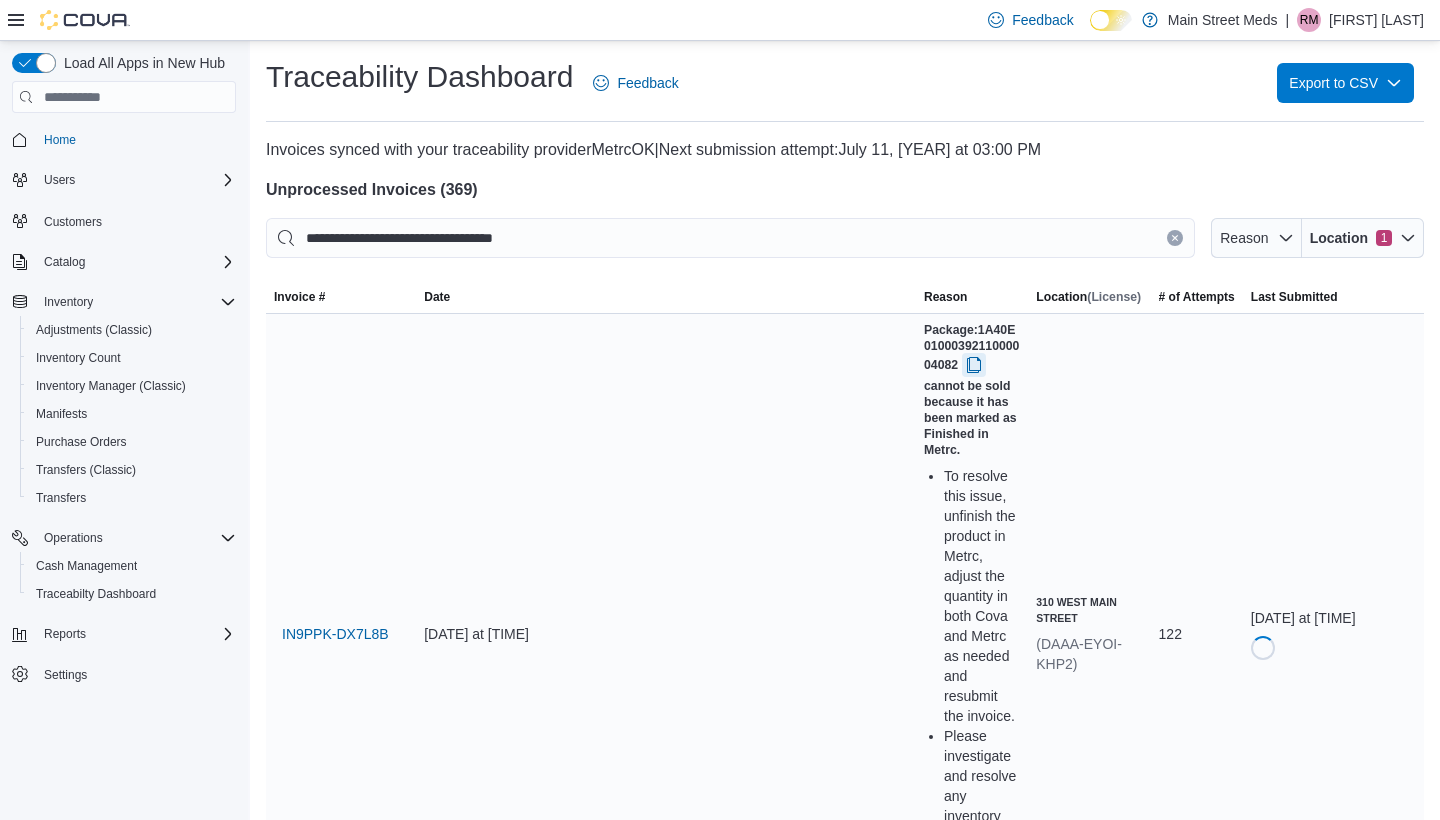 click at bounding box center [974, 365] 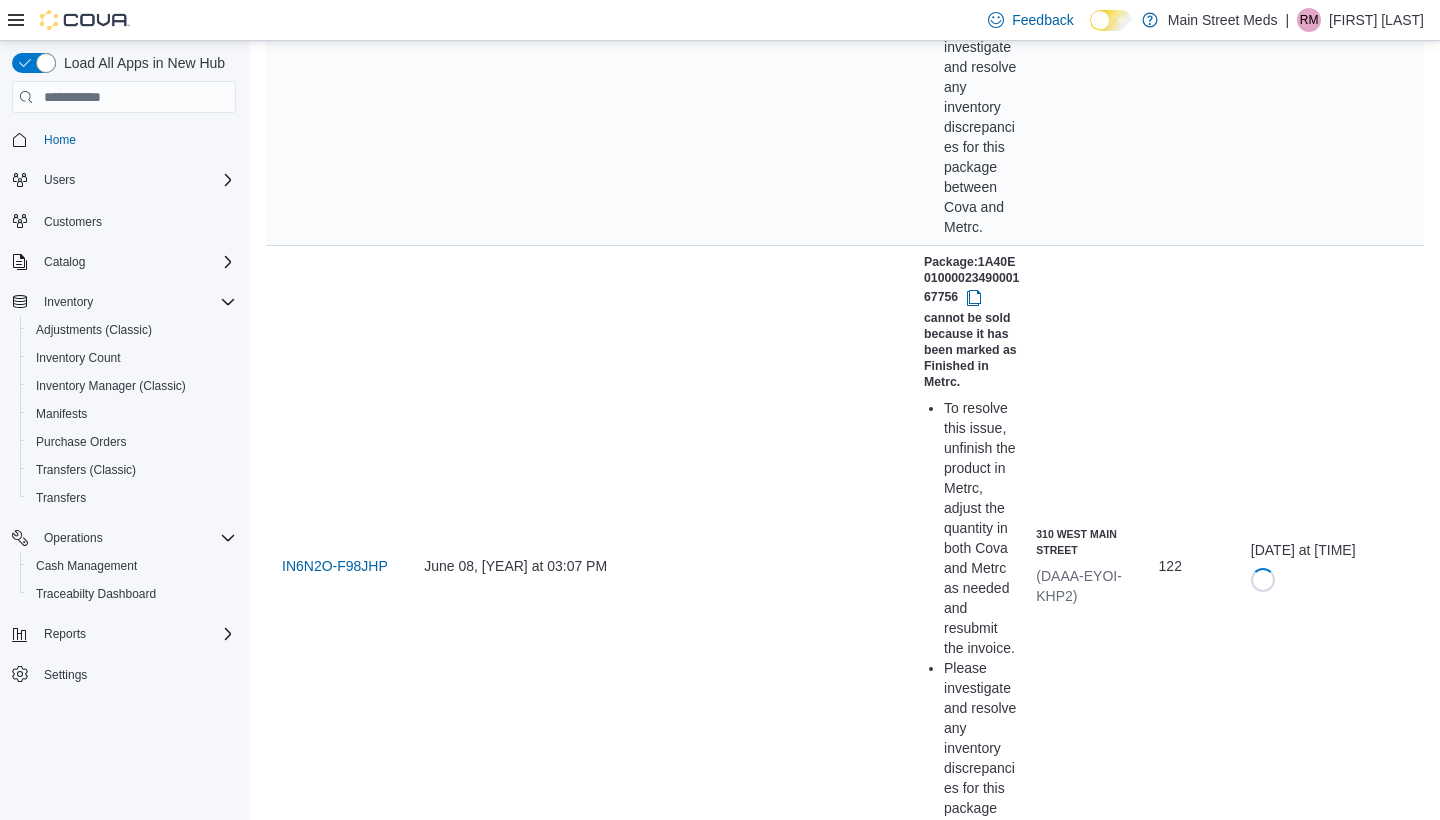 scroll, scrollTop: 690, scrollLeft: 0, axis: vertical 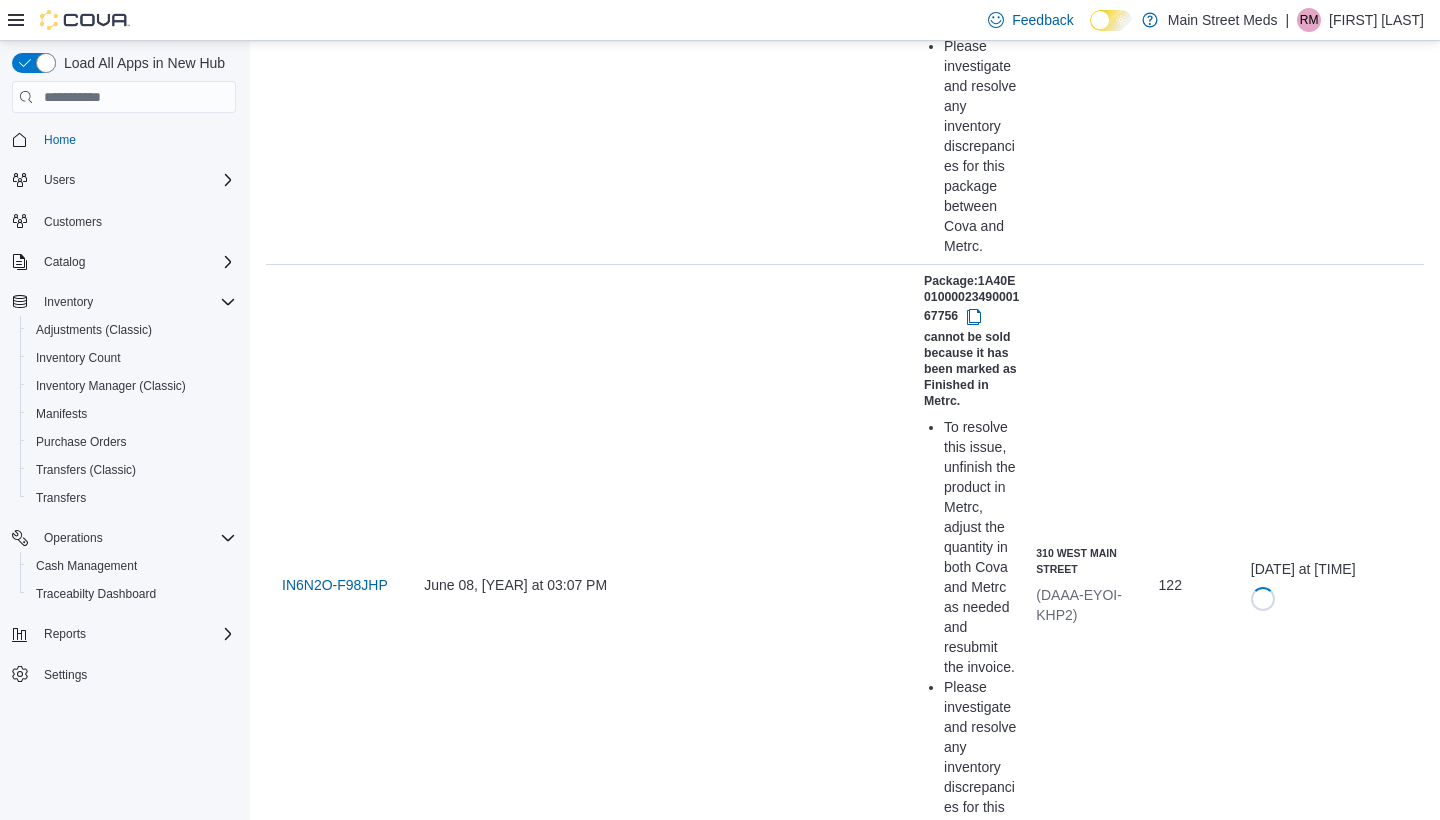 click at bounding box center [974, 2239] 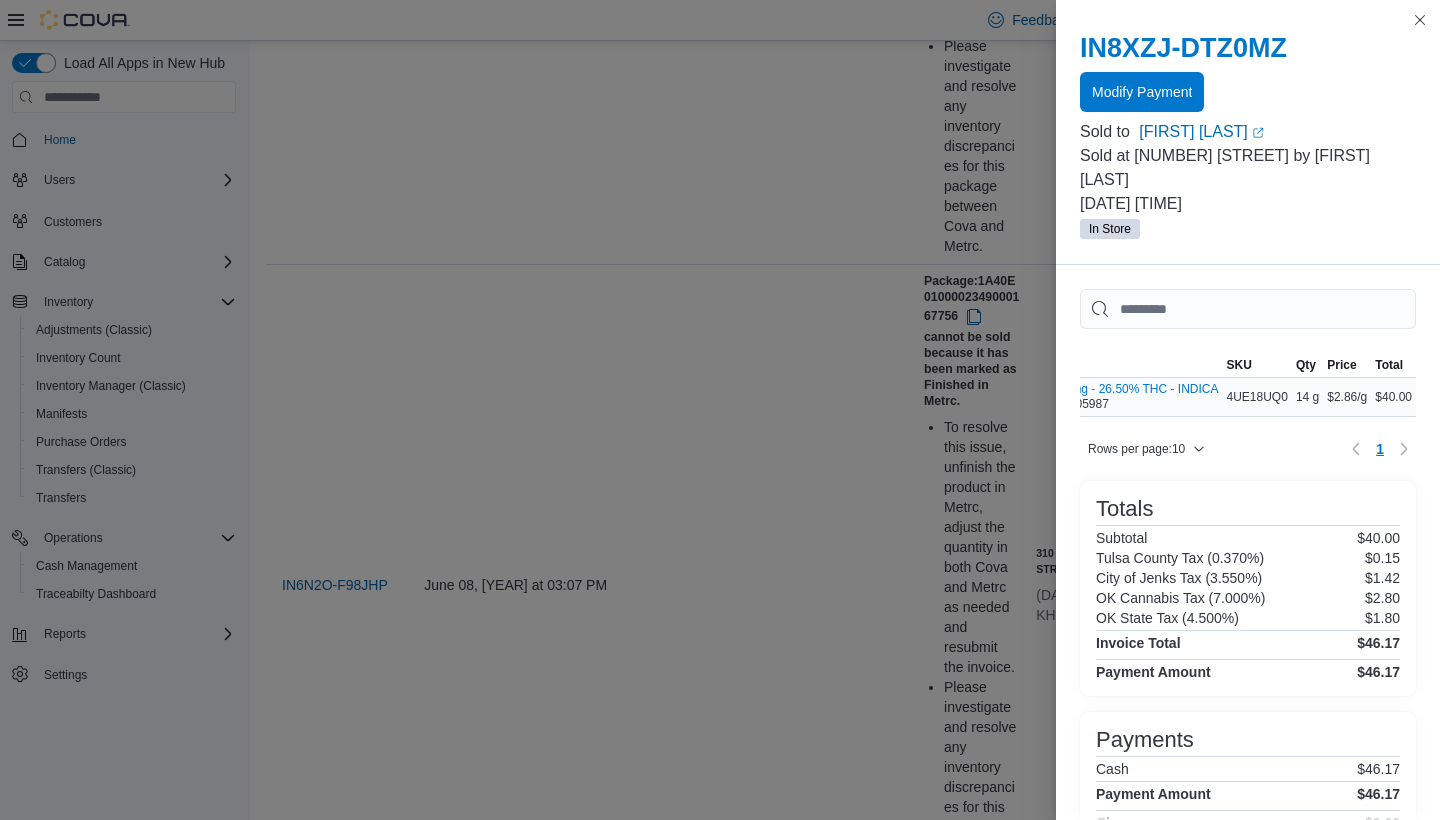 scroll, scrollTop: 0, scrollLeft: 138, axis: horizontal 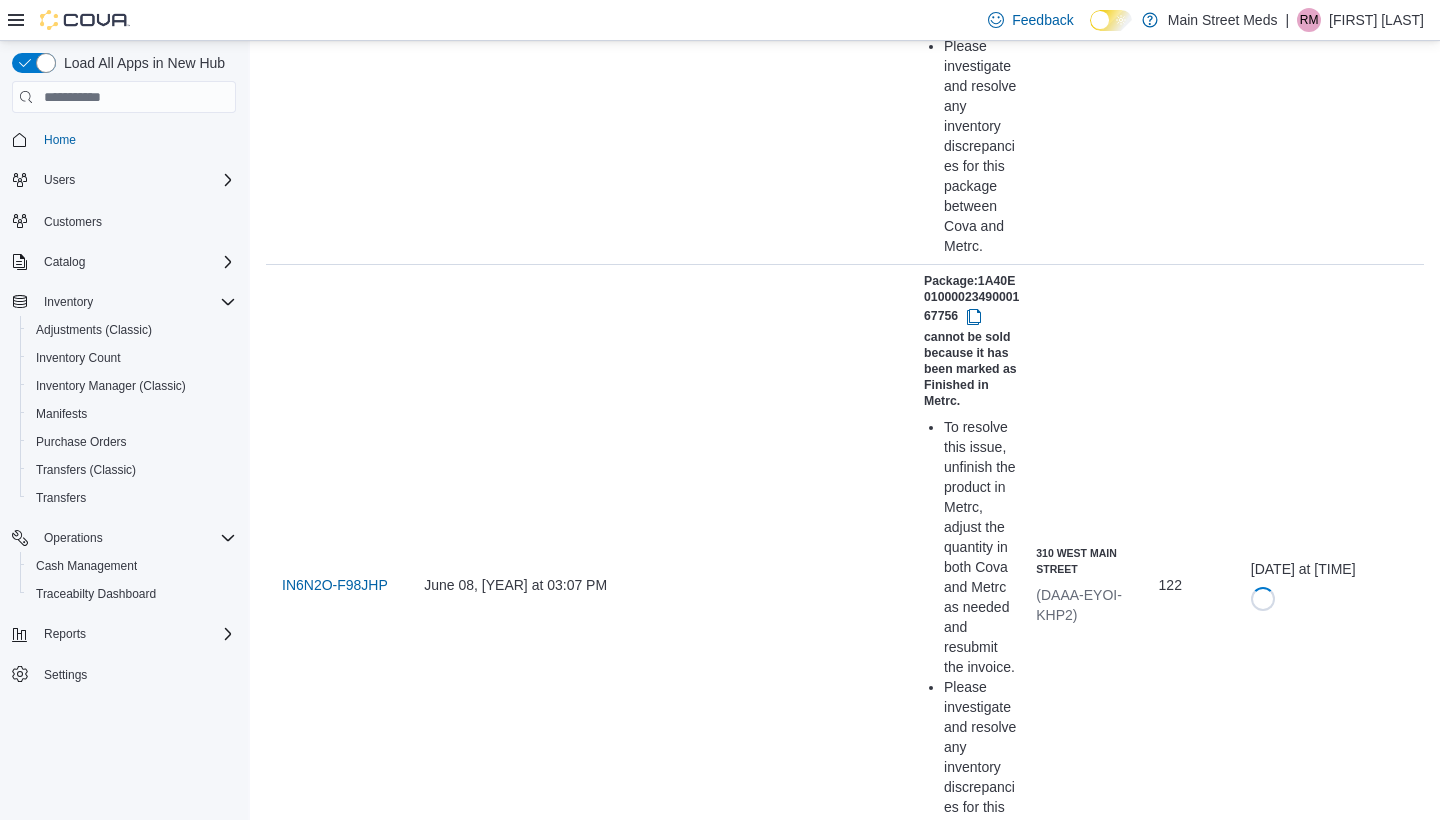 click on "IN6N2O-F6RQHJ" at bounding box center (337, 3149) 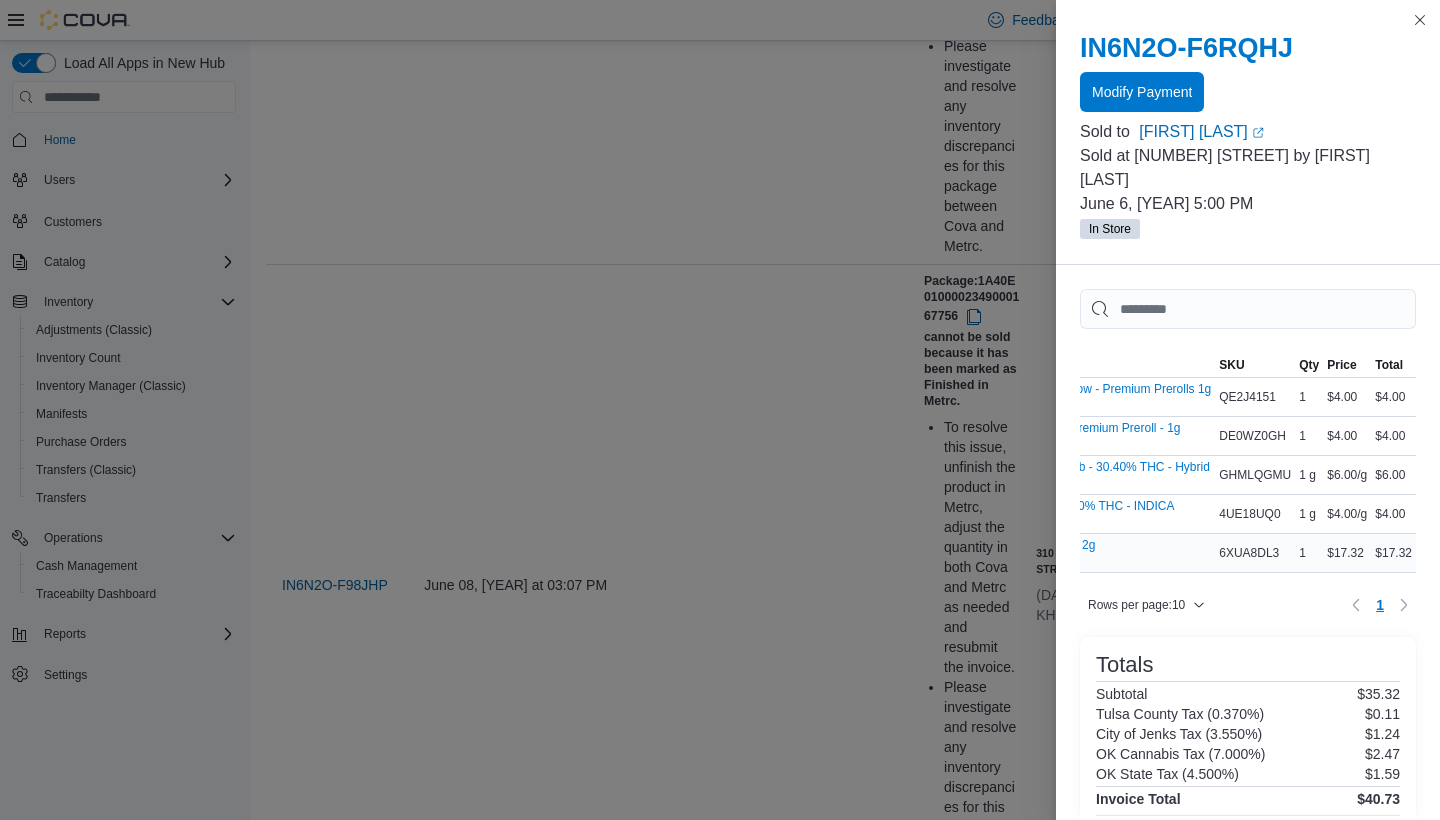 scroll, scrollTop: 0, scrollLeft: 182, axis: horizontal 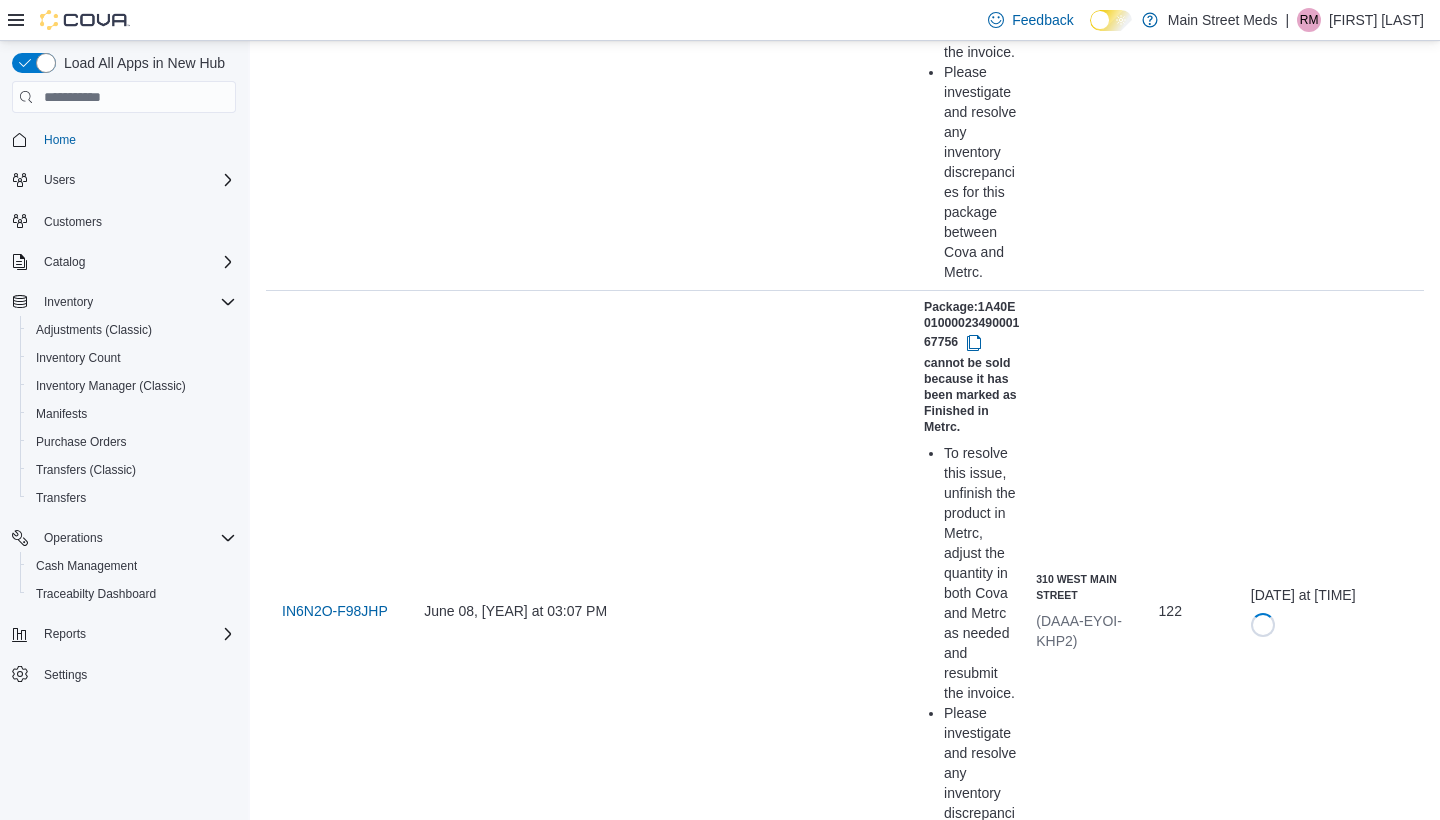 click on "Resubmit" at bounding box center (1306, 2557) 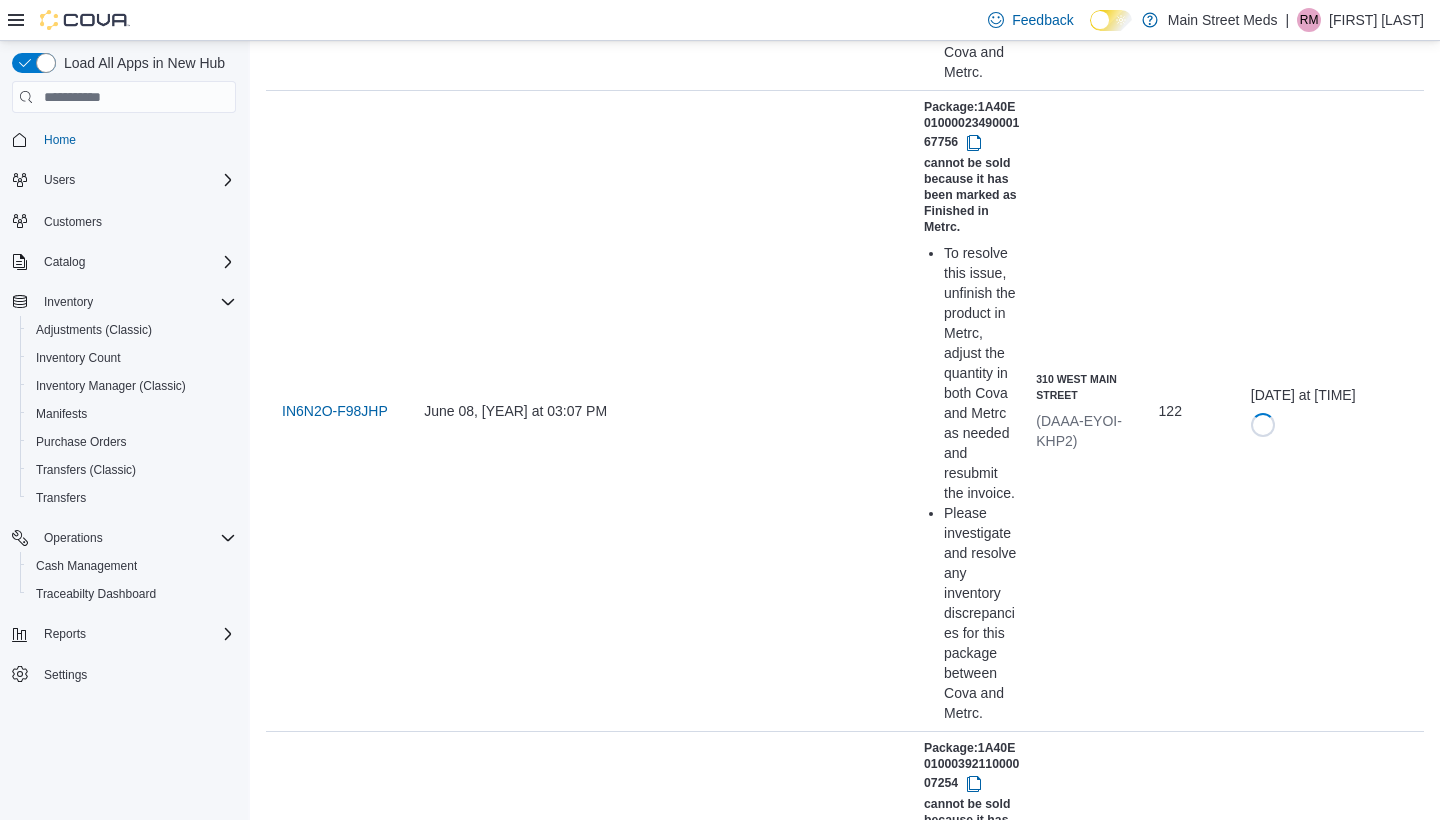 scroll, scrollTop: 880, scrollLeft: 0, axis: vertical 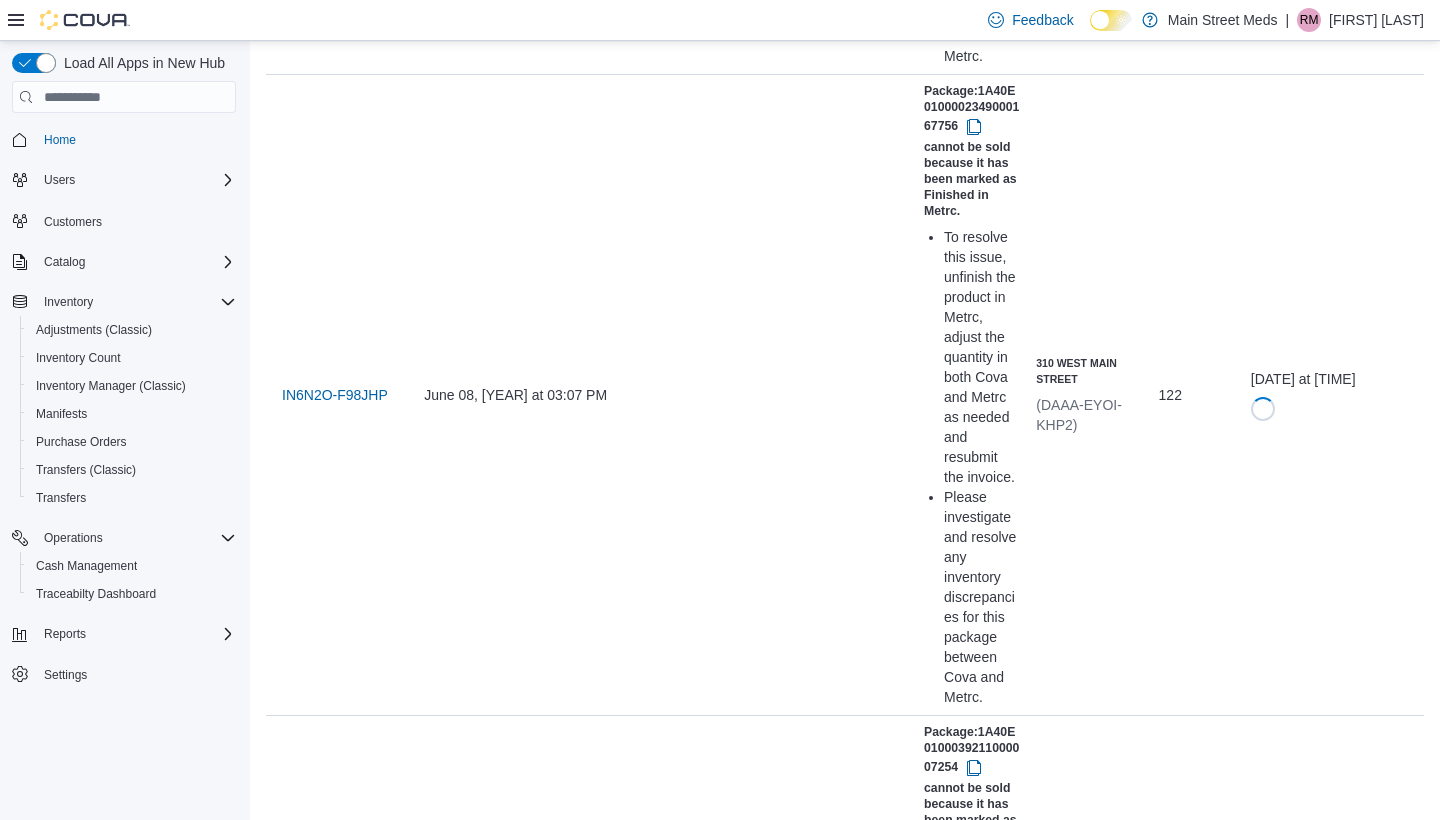 click on "Package:  1A40E0100039211000002660    cannot be sold because it has been marked as Finished in Metrc. To resolve this issue, unfinish the product in Metrc, adjust the quantity in both Cova and Metrc as needed and resubmit the invoice. Please investigate and resolve any inventory discrepancies for this package between Cova and Metrc." at bounding box center [972, 3600] 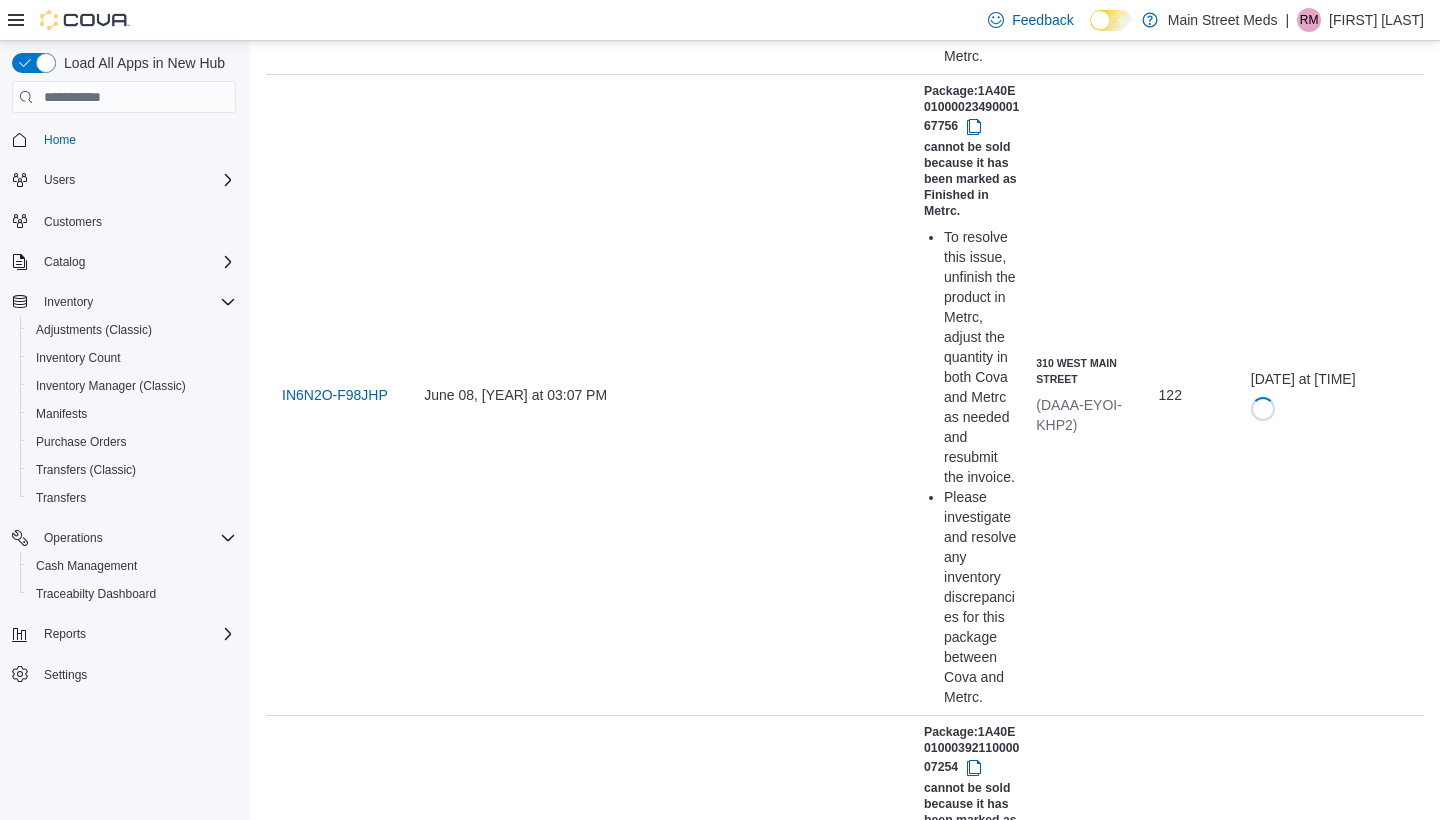 click on "IN8XZJ-DTWB4D" at bounding box center (337, 3600) 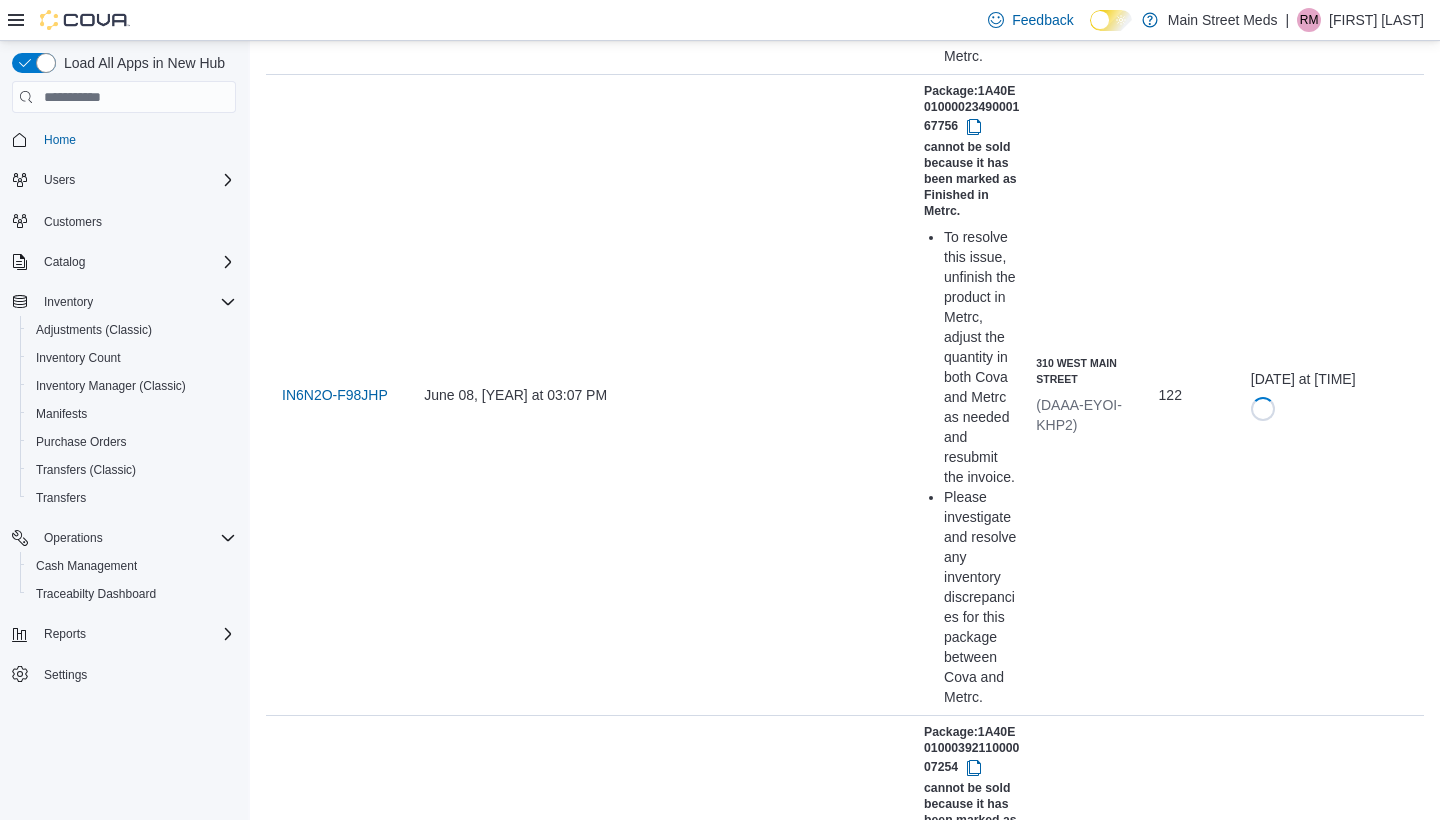 click on "Resubmit" at bounding box center [1306, 3623] 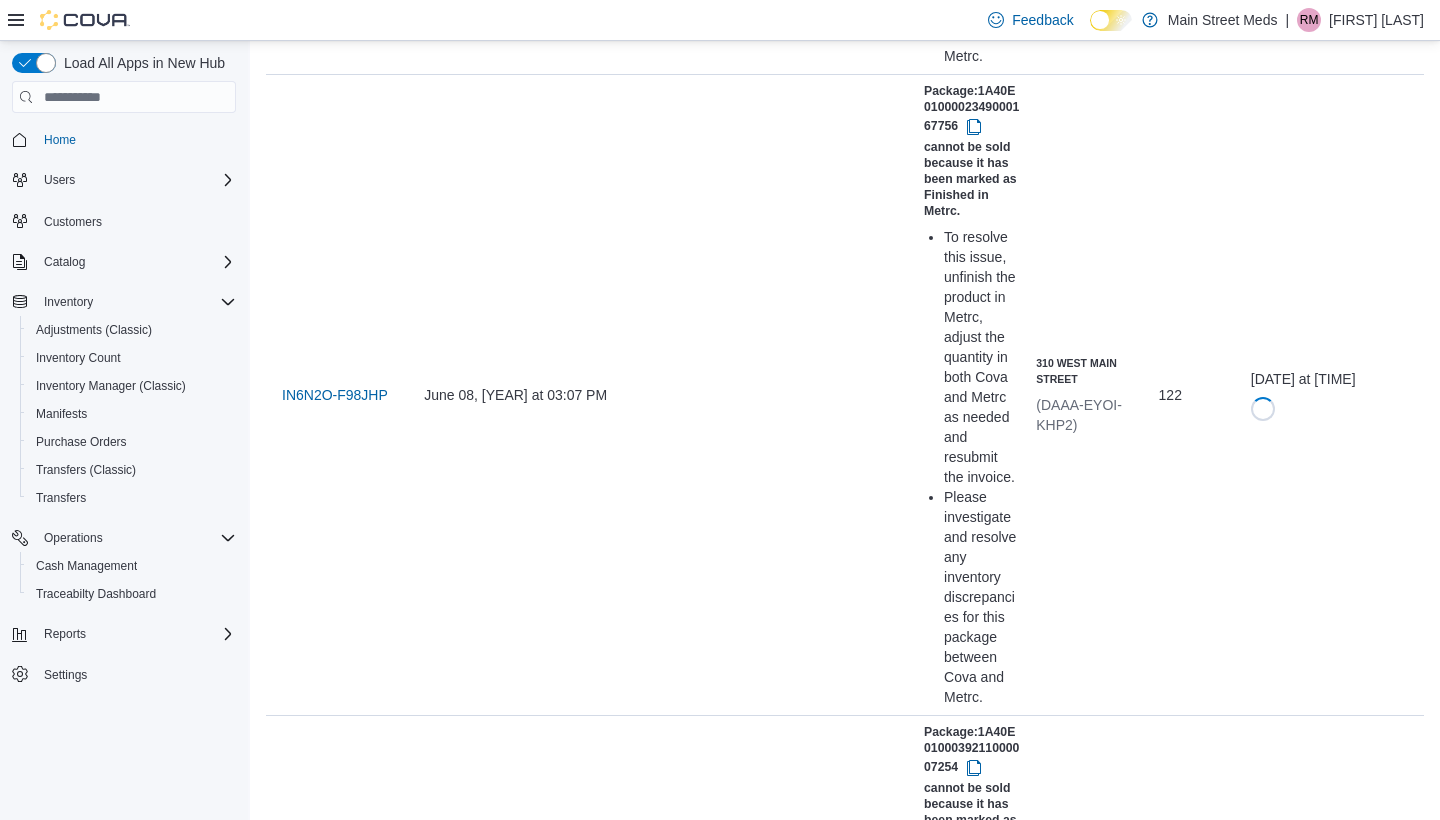click at bounding box center (974, 3972) 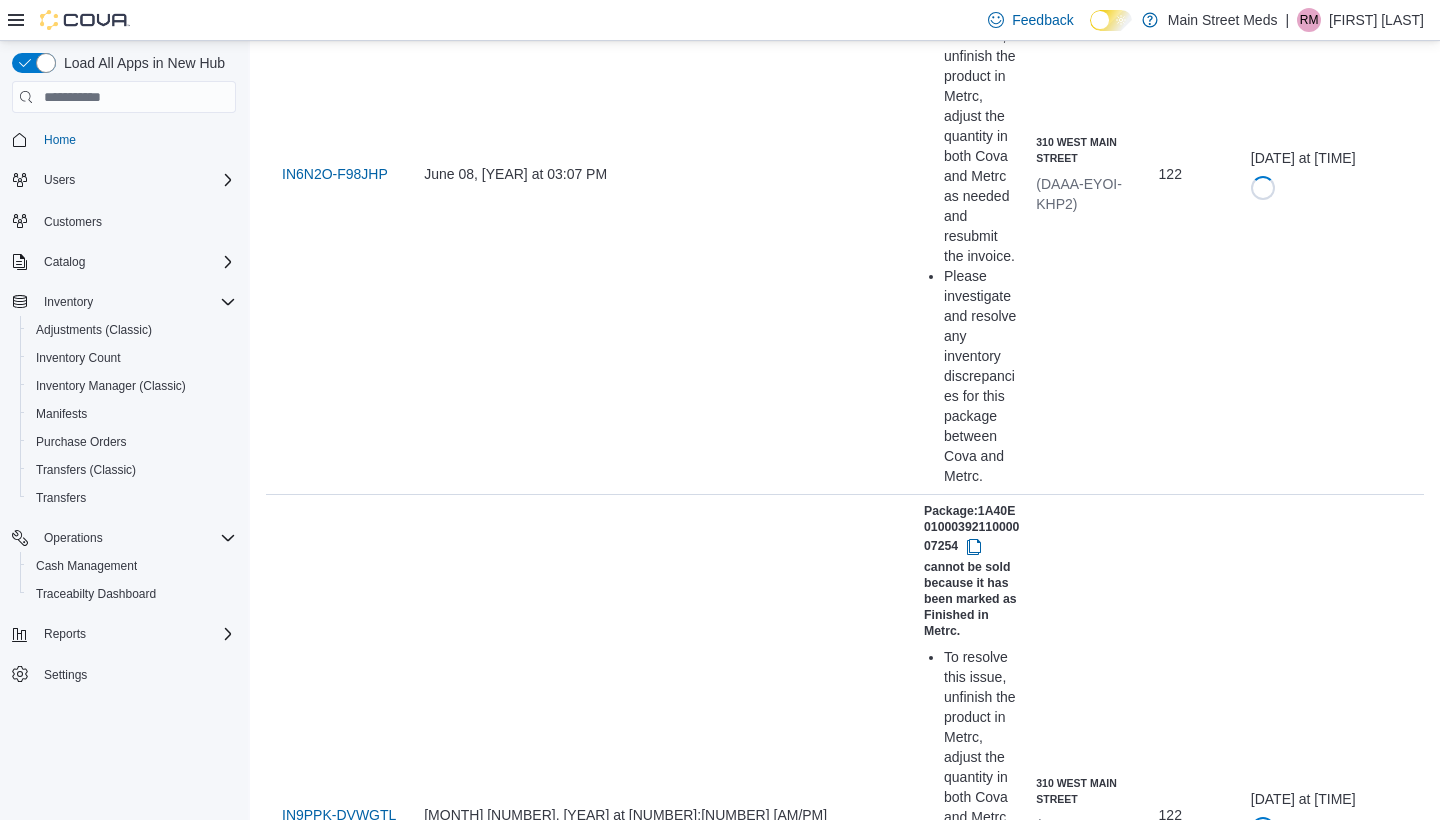 scroll, scrollTop: 1197, scrollLeft: 0, axis: vertical 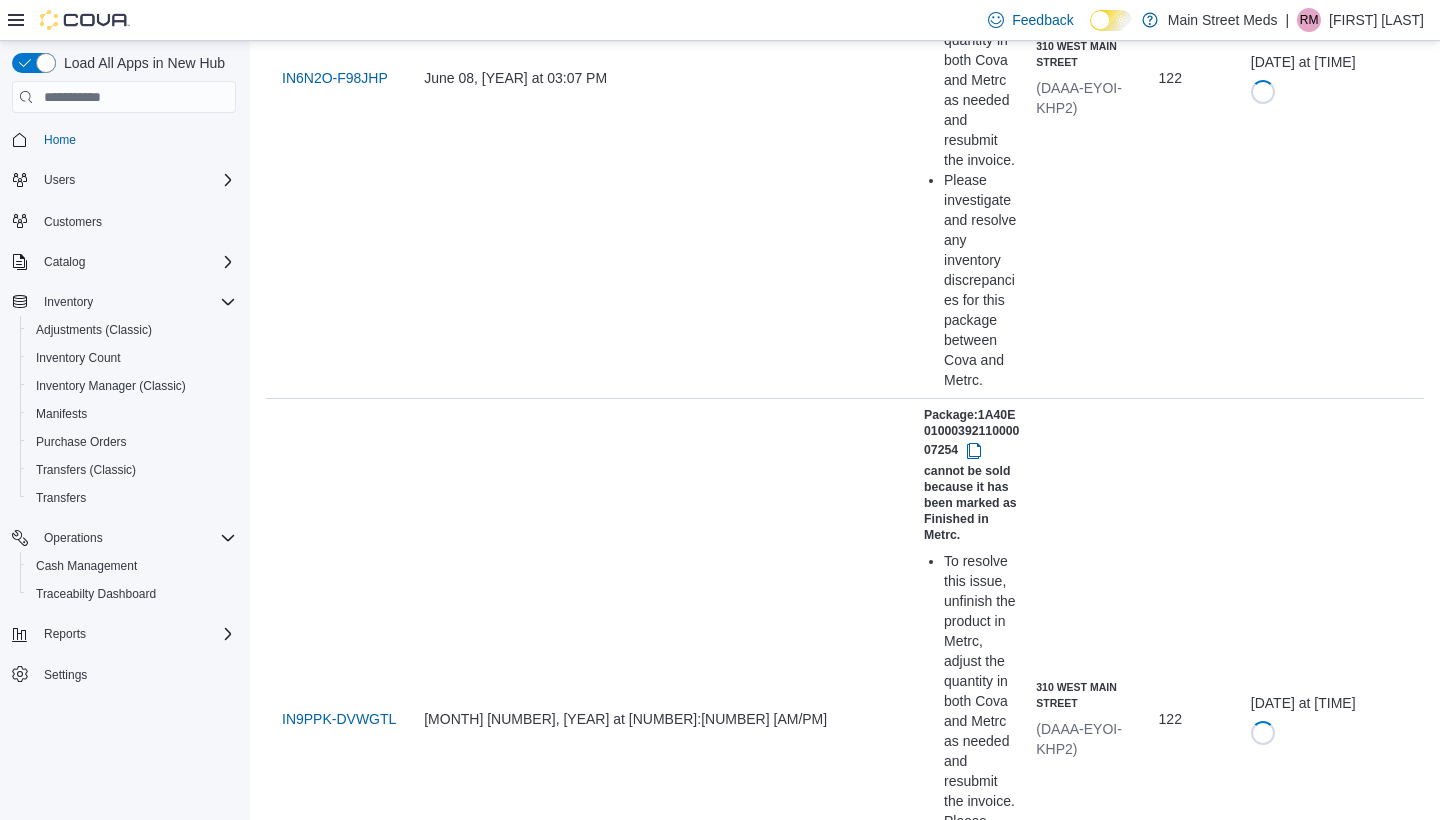 click at bounding box center [974, 3655] 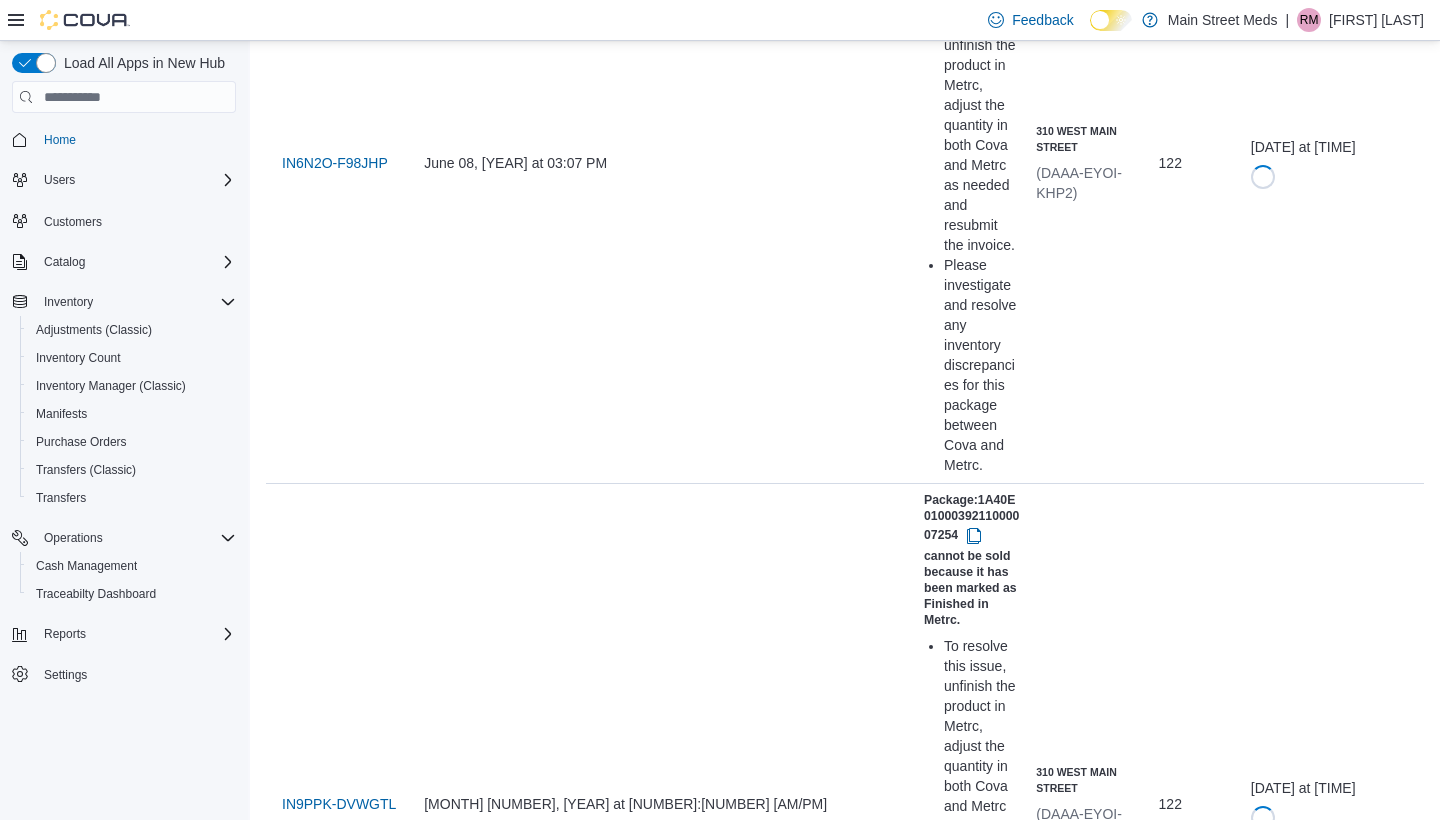 scroll, scrollTop: 1112, scrollLeft: 0, axis: vertical 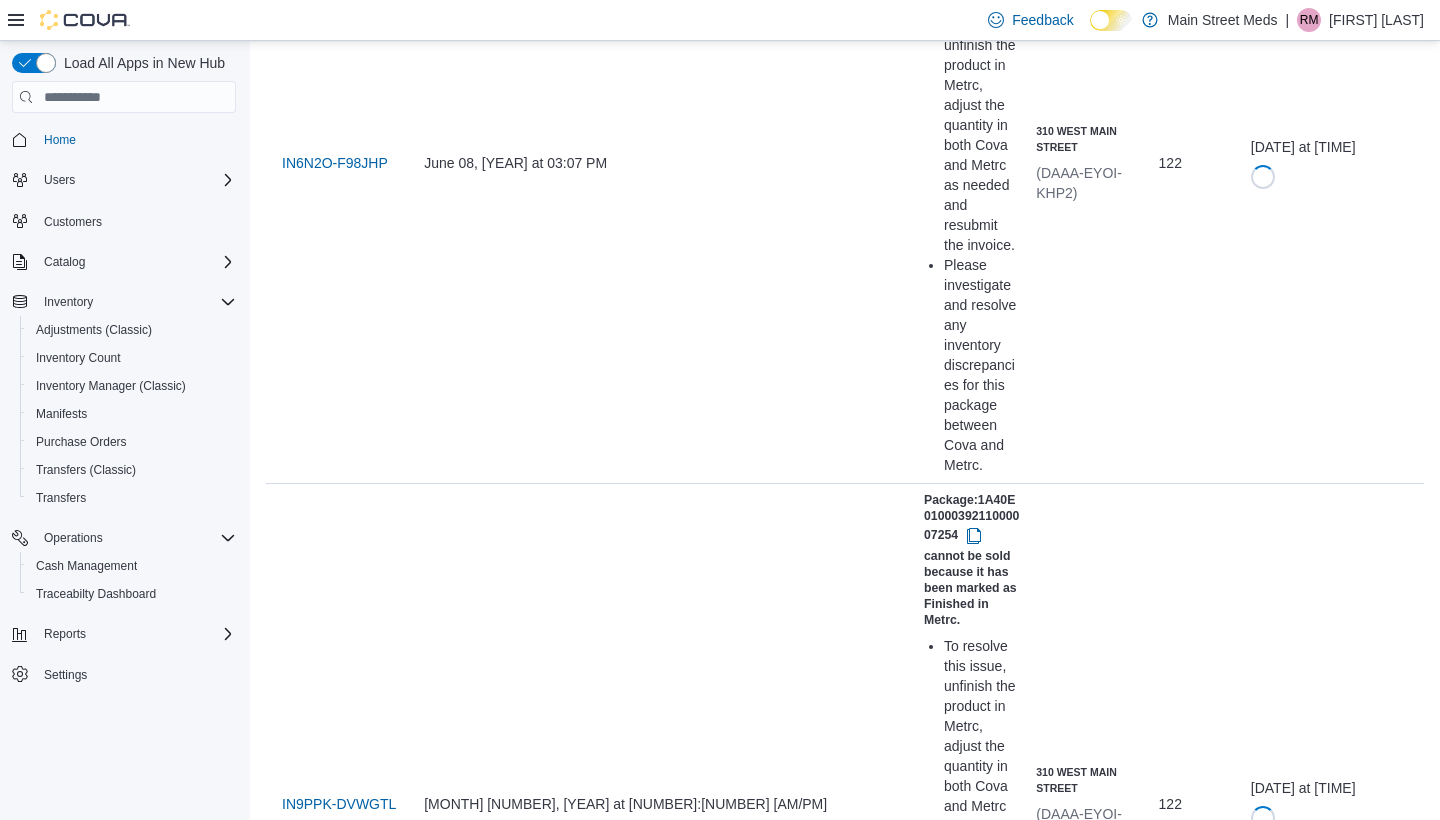 click at bounding box center (980, 3740) 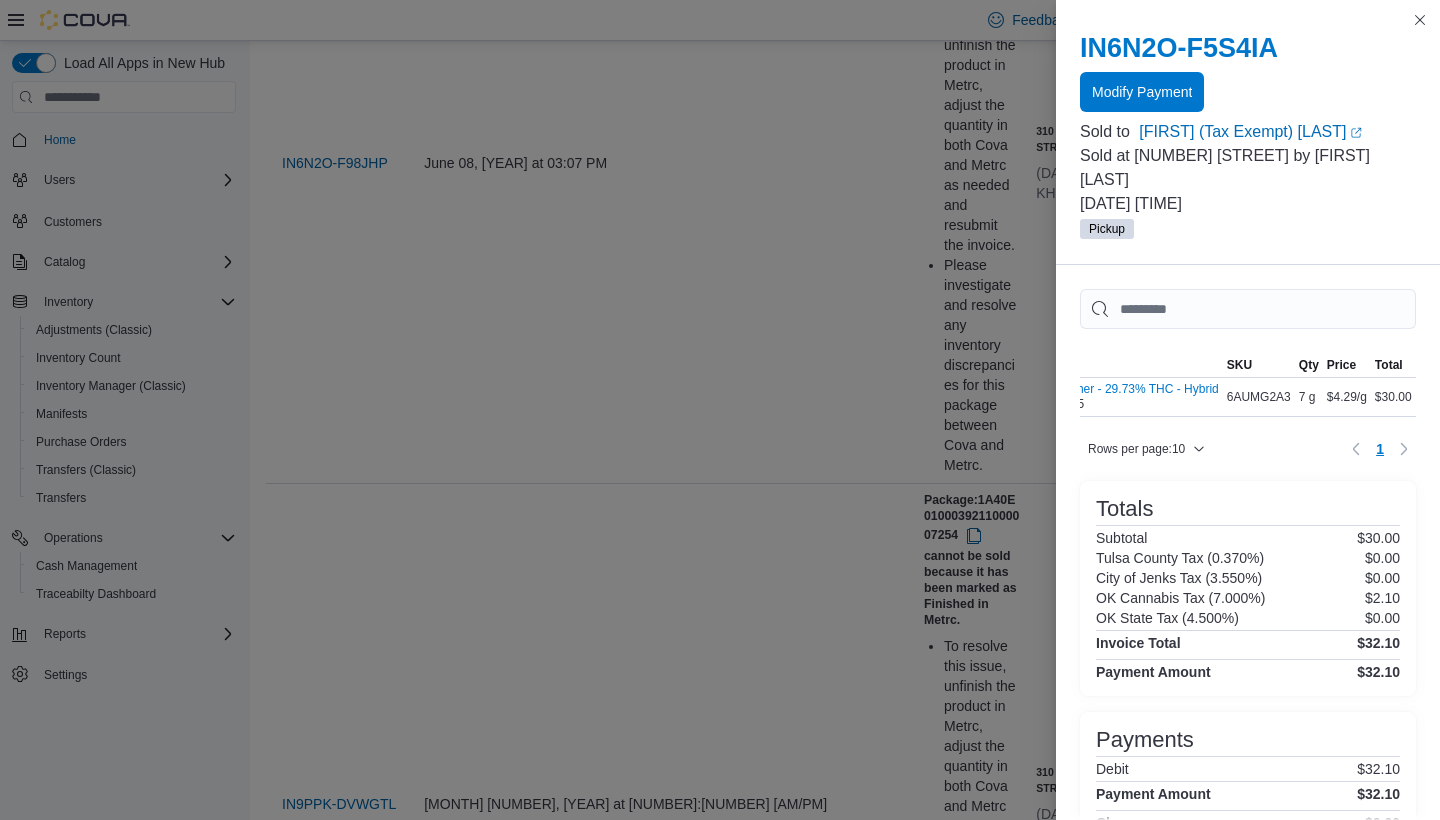 scroll, scrollTop: 0, scrollLeft: 164, axis: horizontal 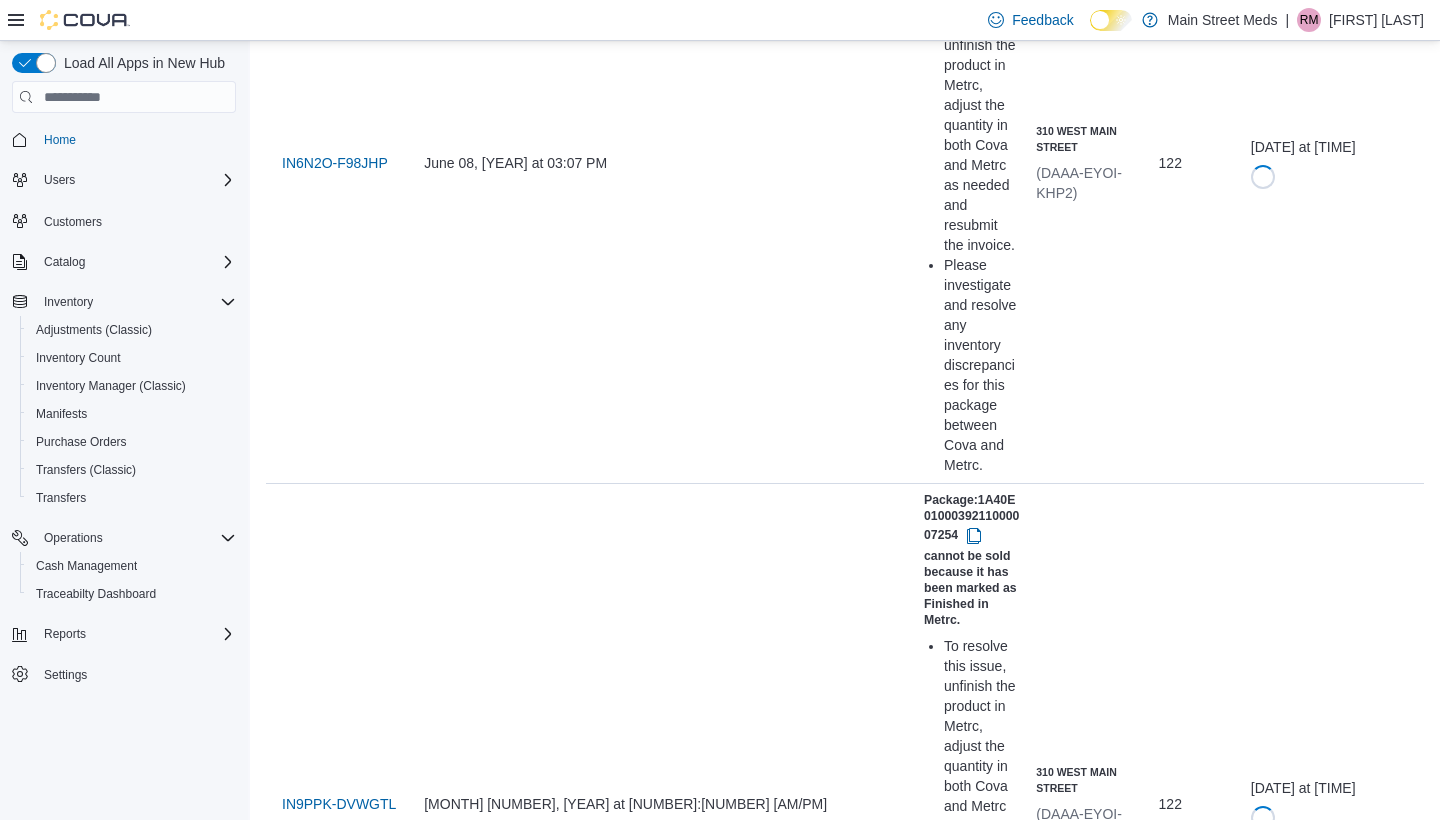 click on "Resubmit" at bounding box center [1306, 4022] 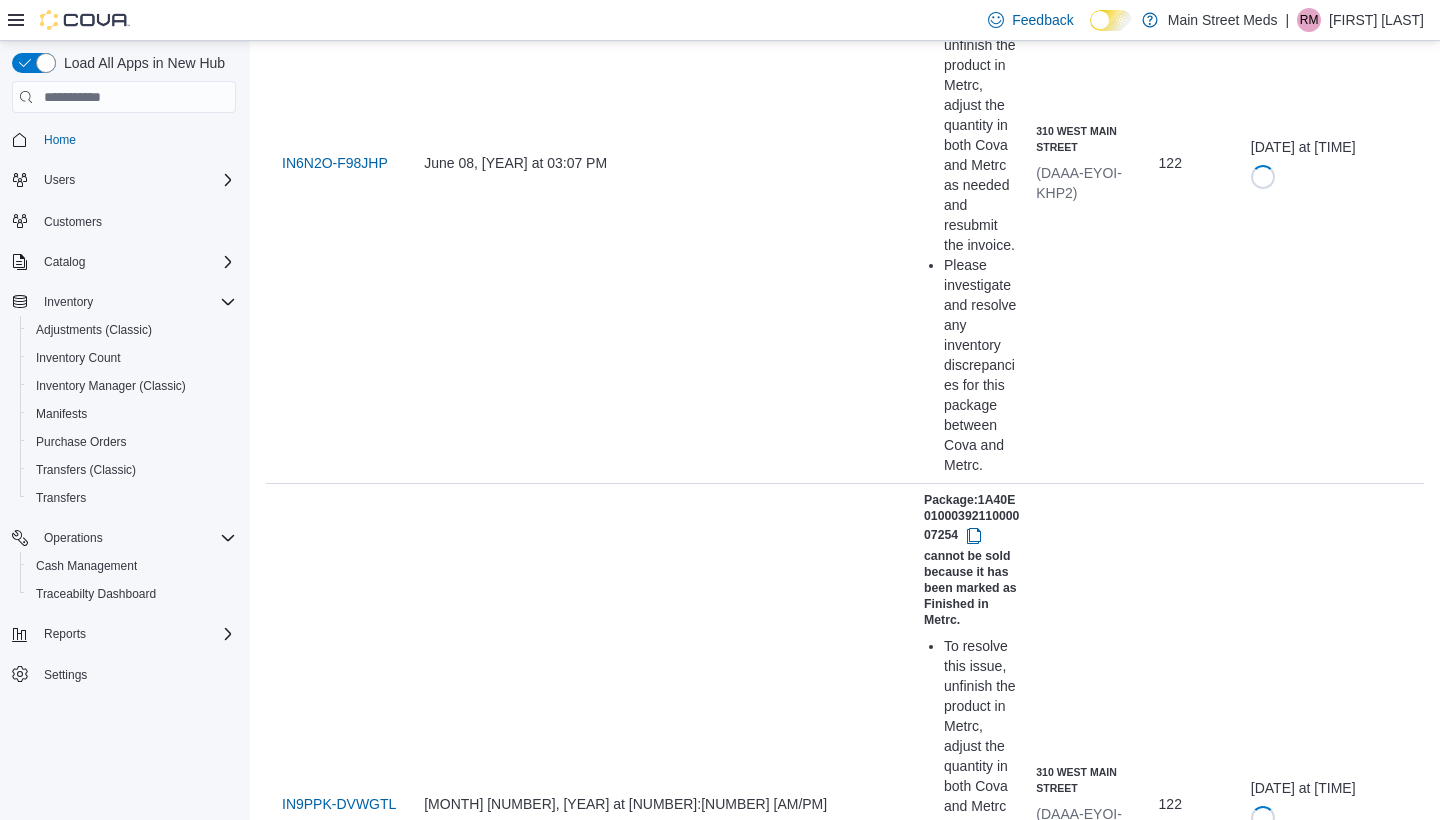 click at bounding box center [974, 4381] 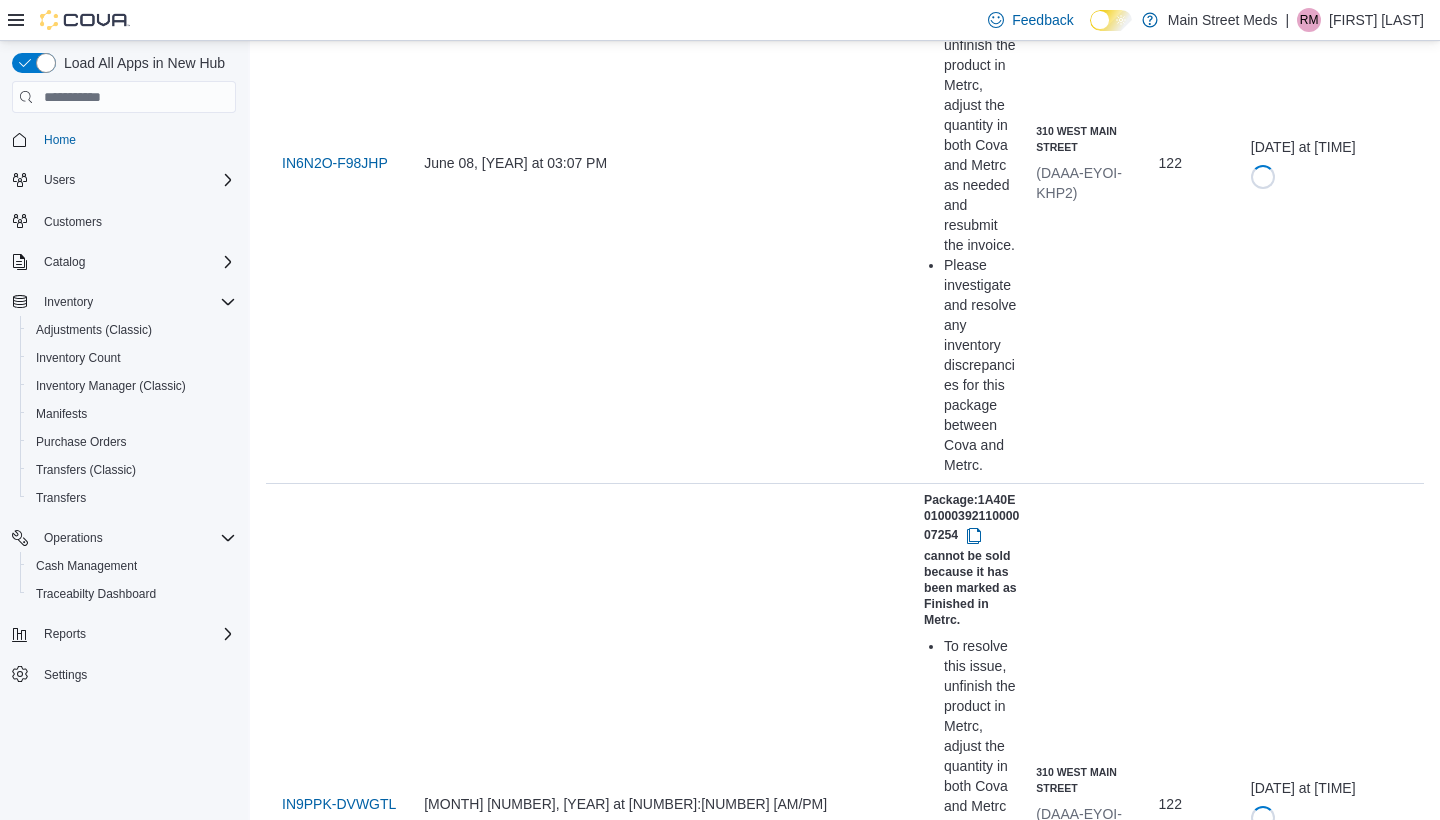 click on "IN6N2O-F5G1IL" at bounding box center [333, 4650] 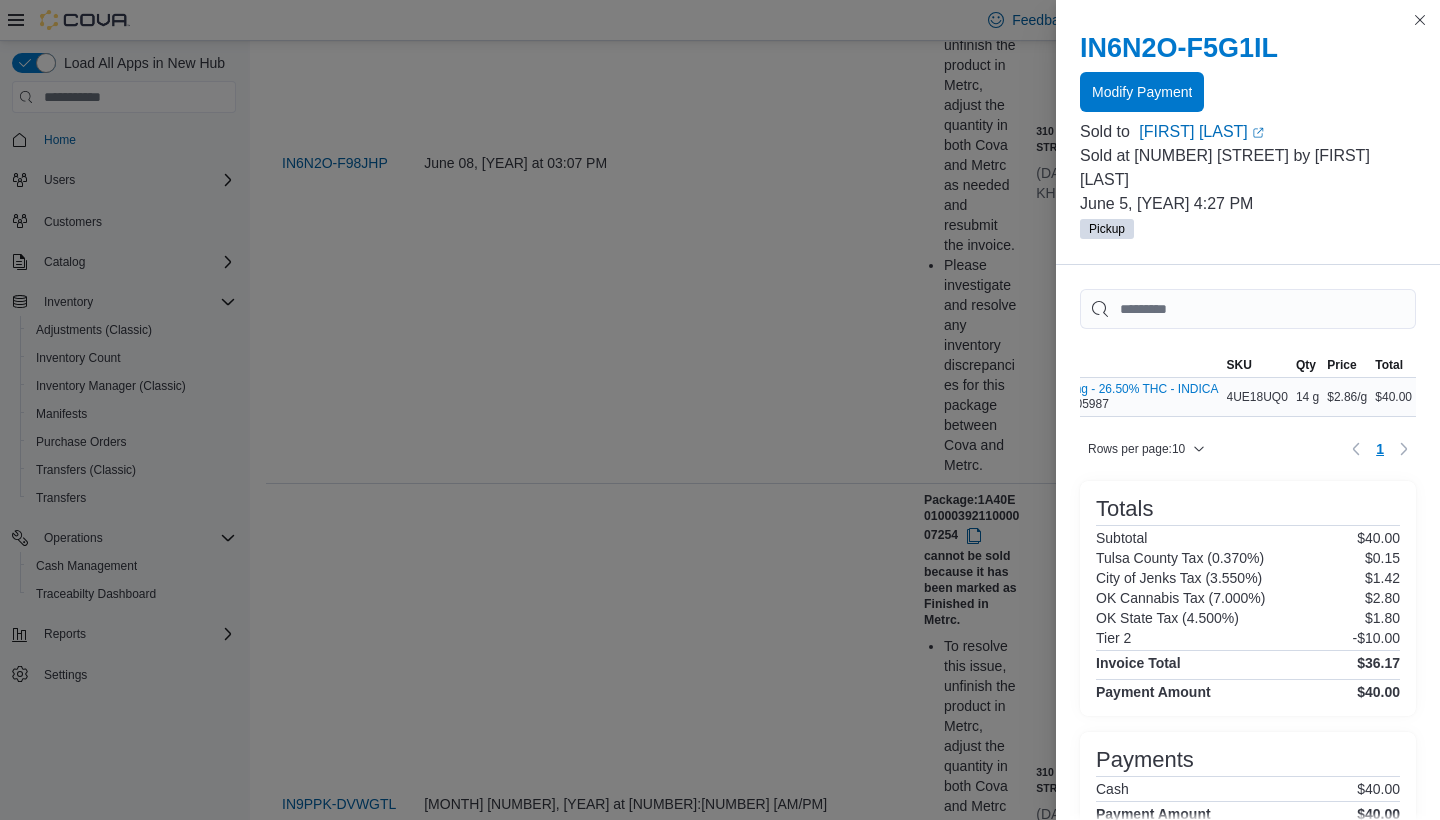 scroll, scrollTop: 0, scrollLeft: 138, axis: horizontal 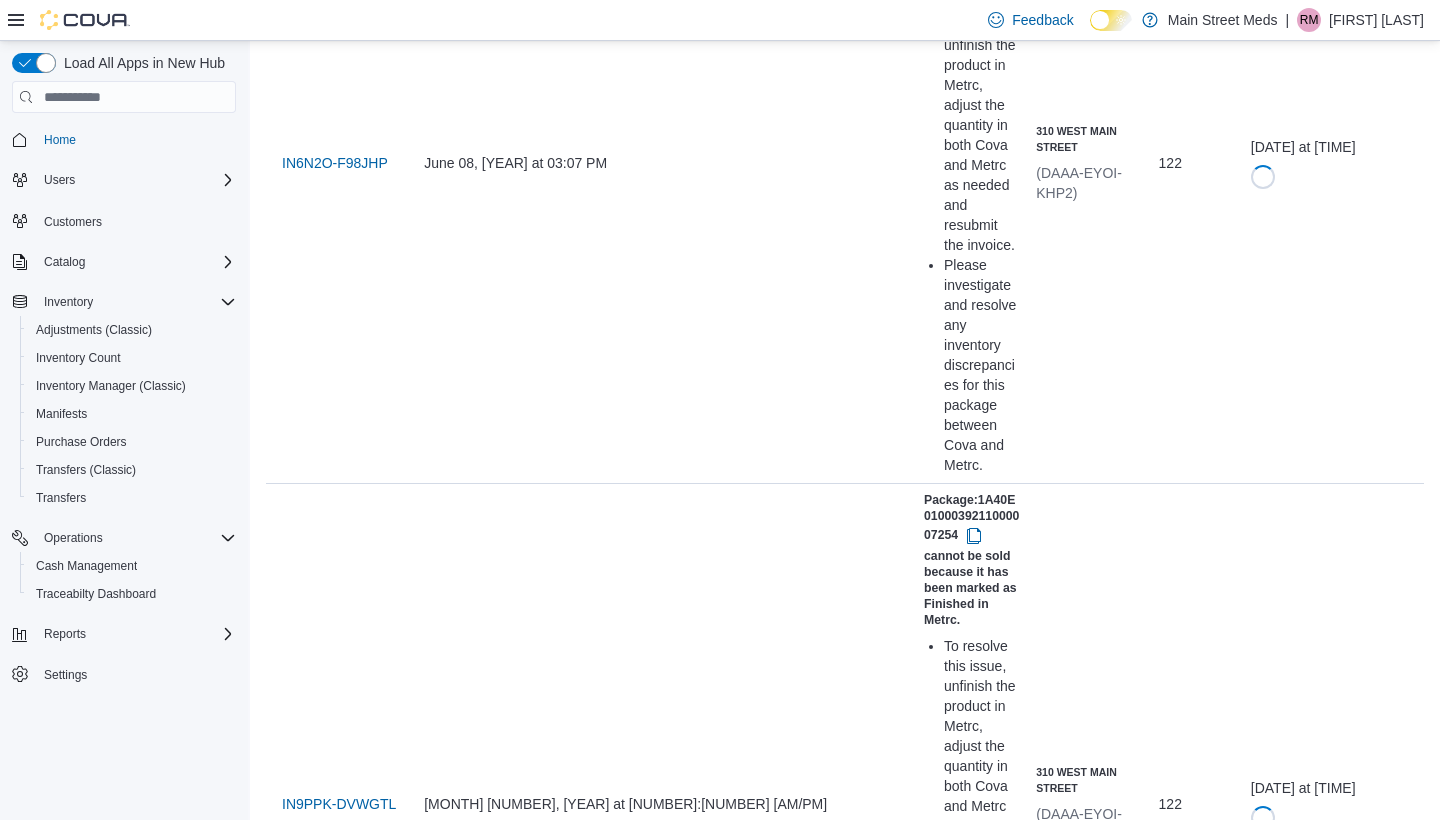 click on "Resubmit" at bounding box center (1306, 4673) 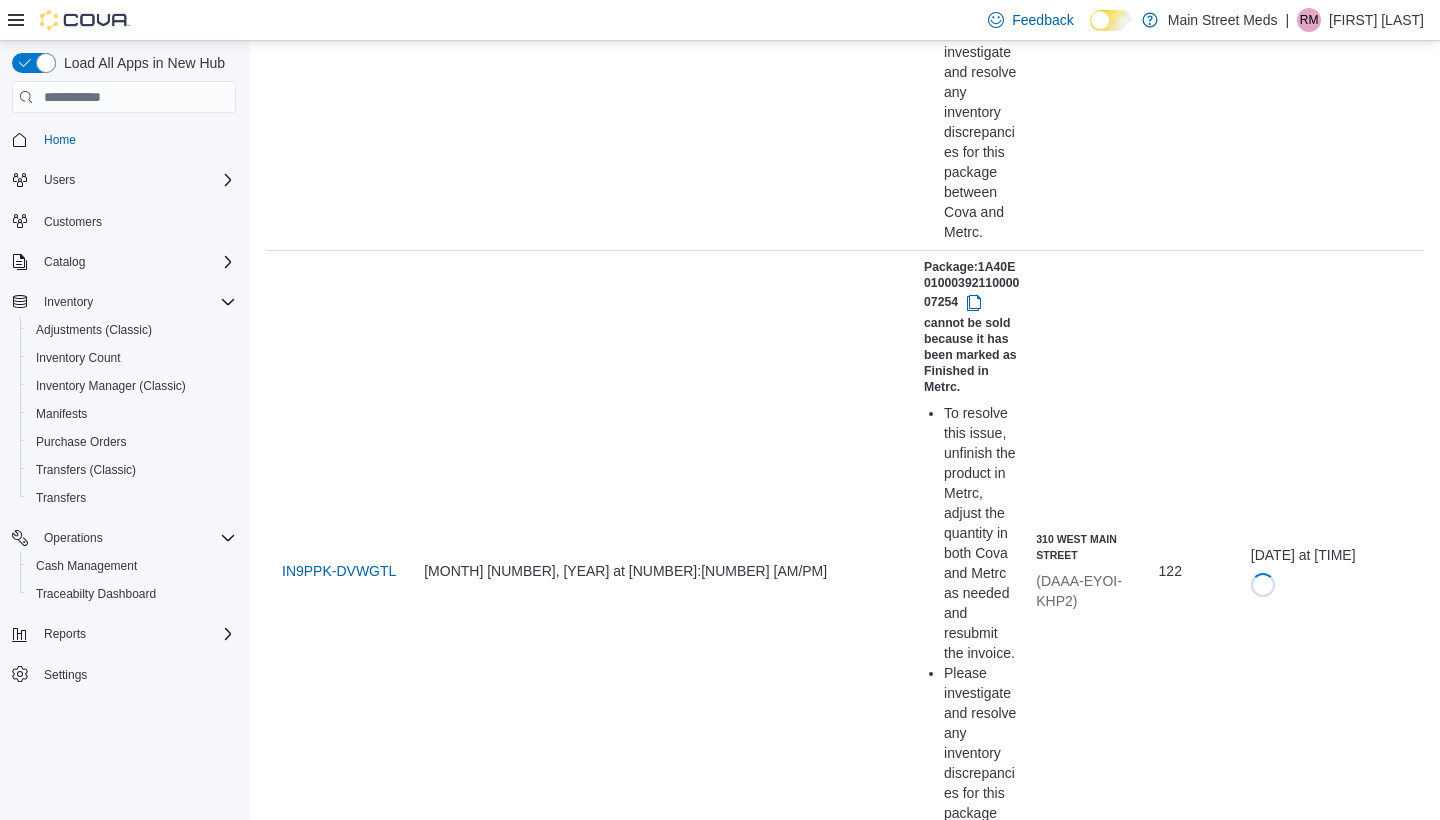scroll, scrollTop: 1296, scrollLeft: 0, axis: vertical 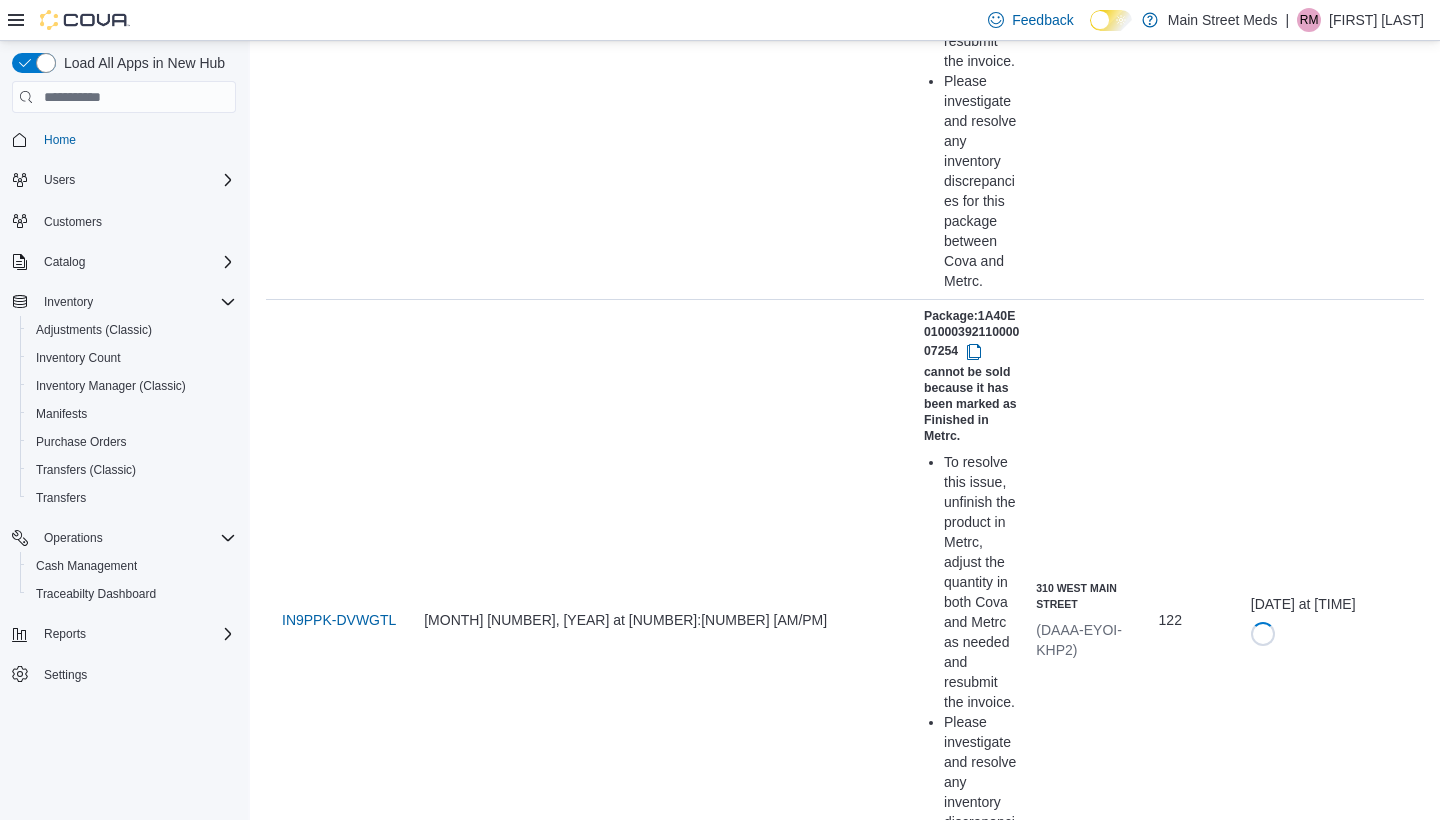 click at bounding box center (974, 4838) 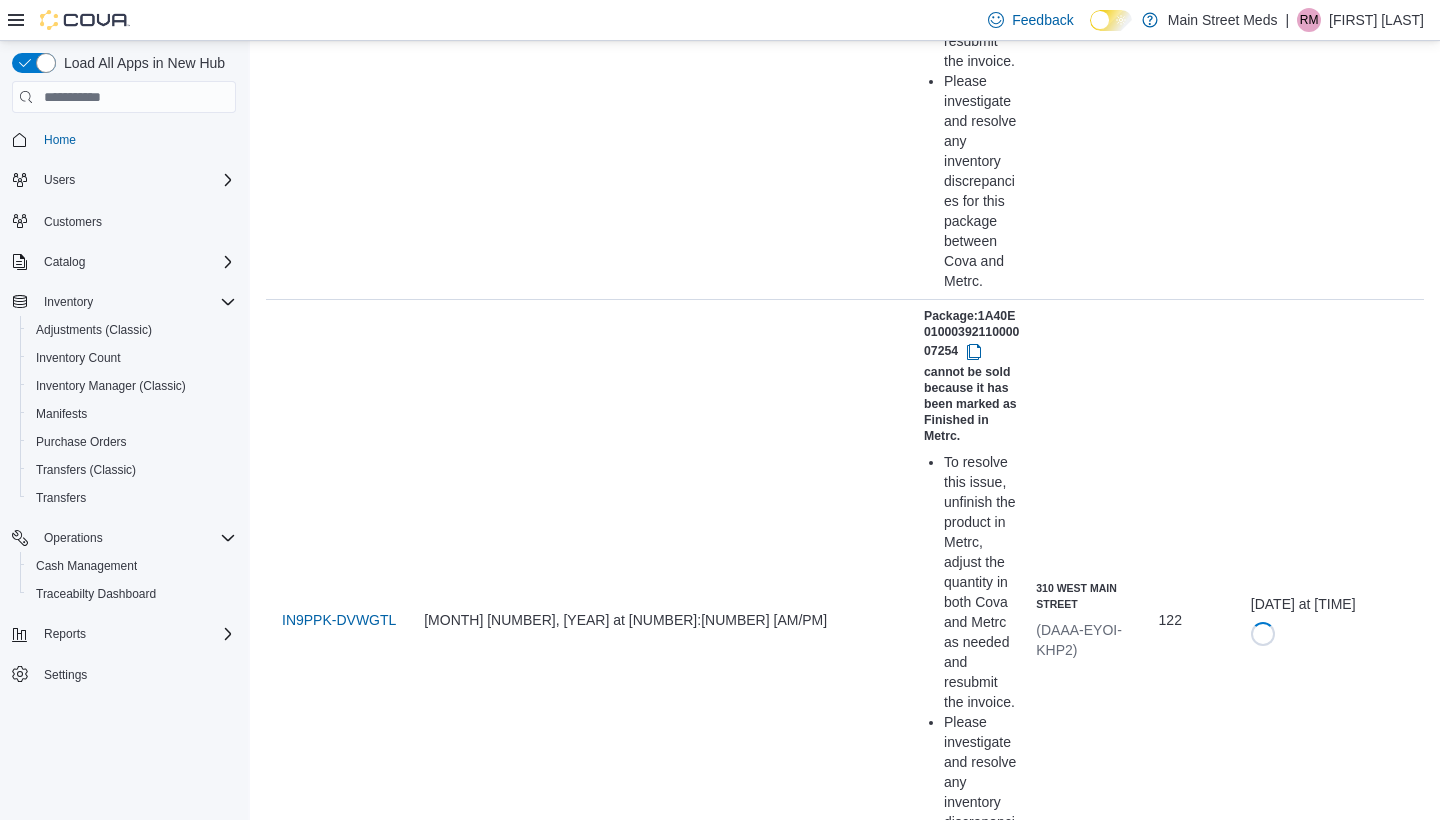 click on "IN9PPK-DSN6W4" at bounding box center [338, 5107] 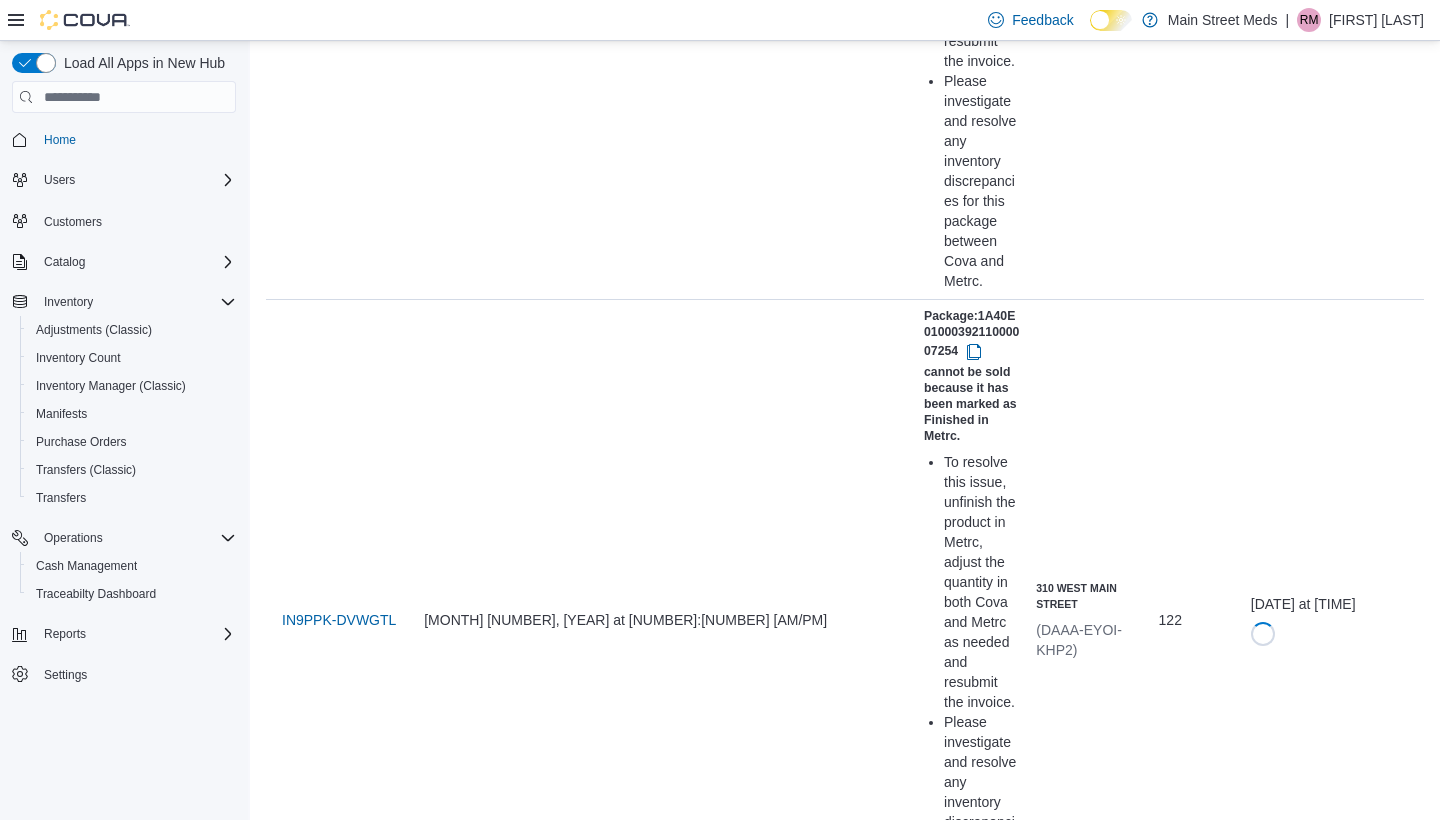 click at bounding box center [980, 4838] 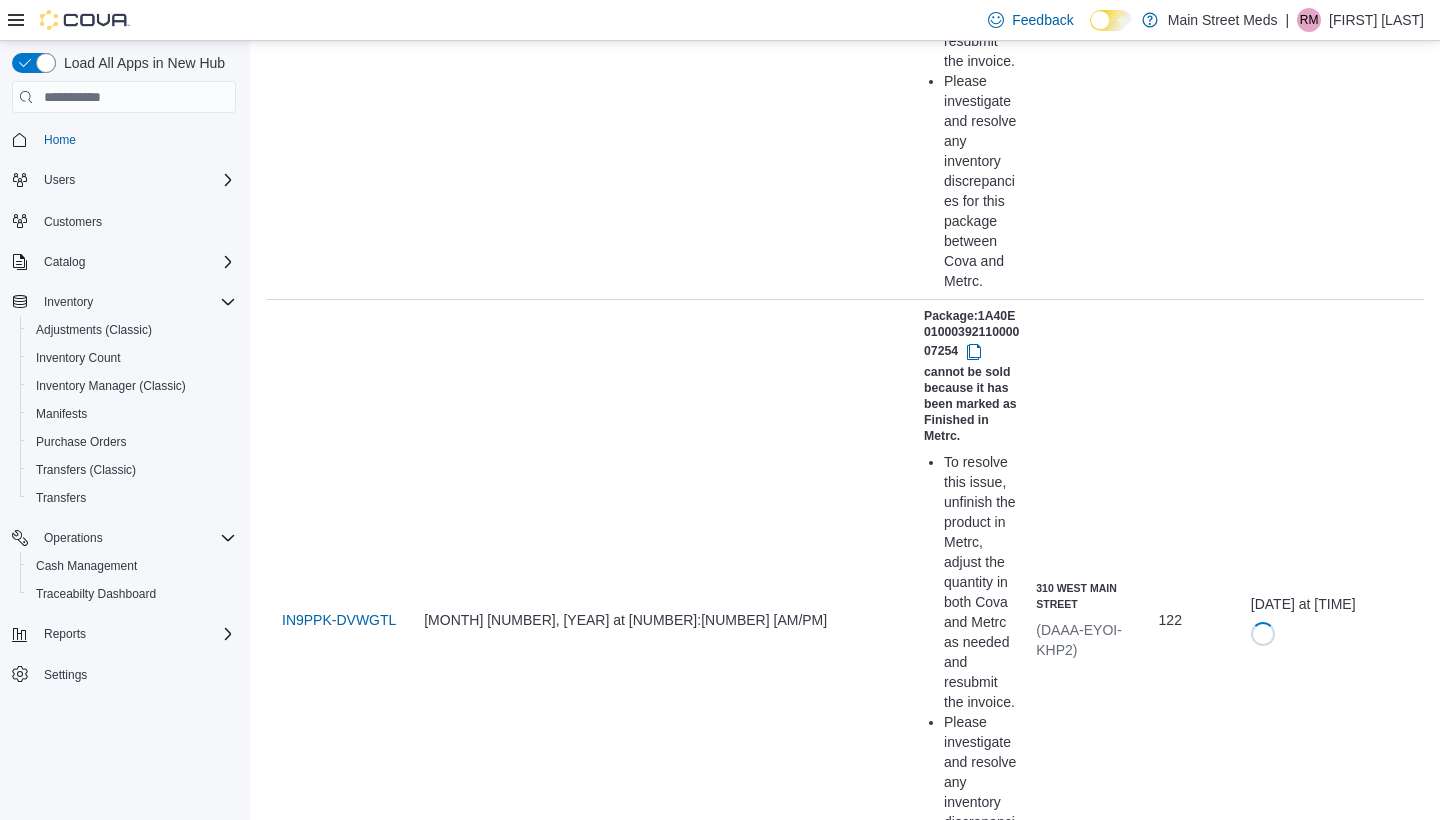 click at bounding box center (974, 4838) 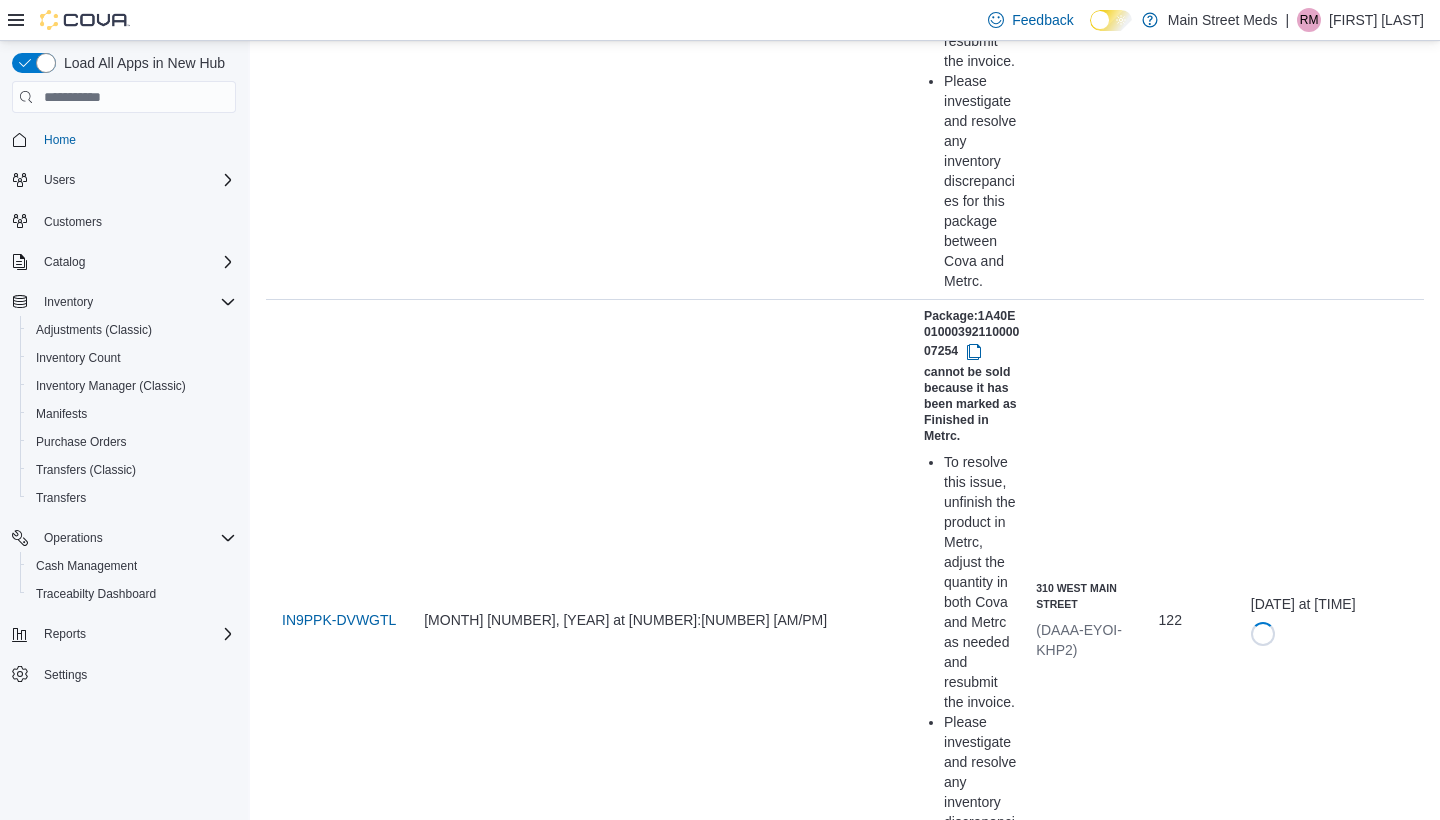 click on "Resubmit" at bounding box center [1307, 5120] 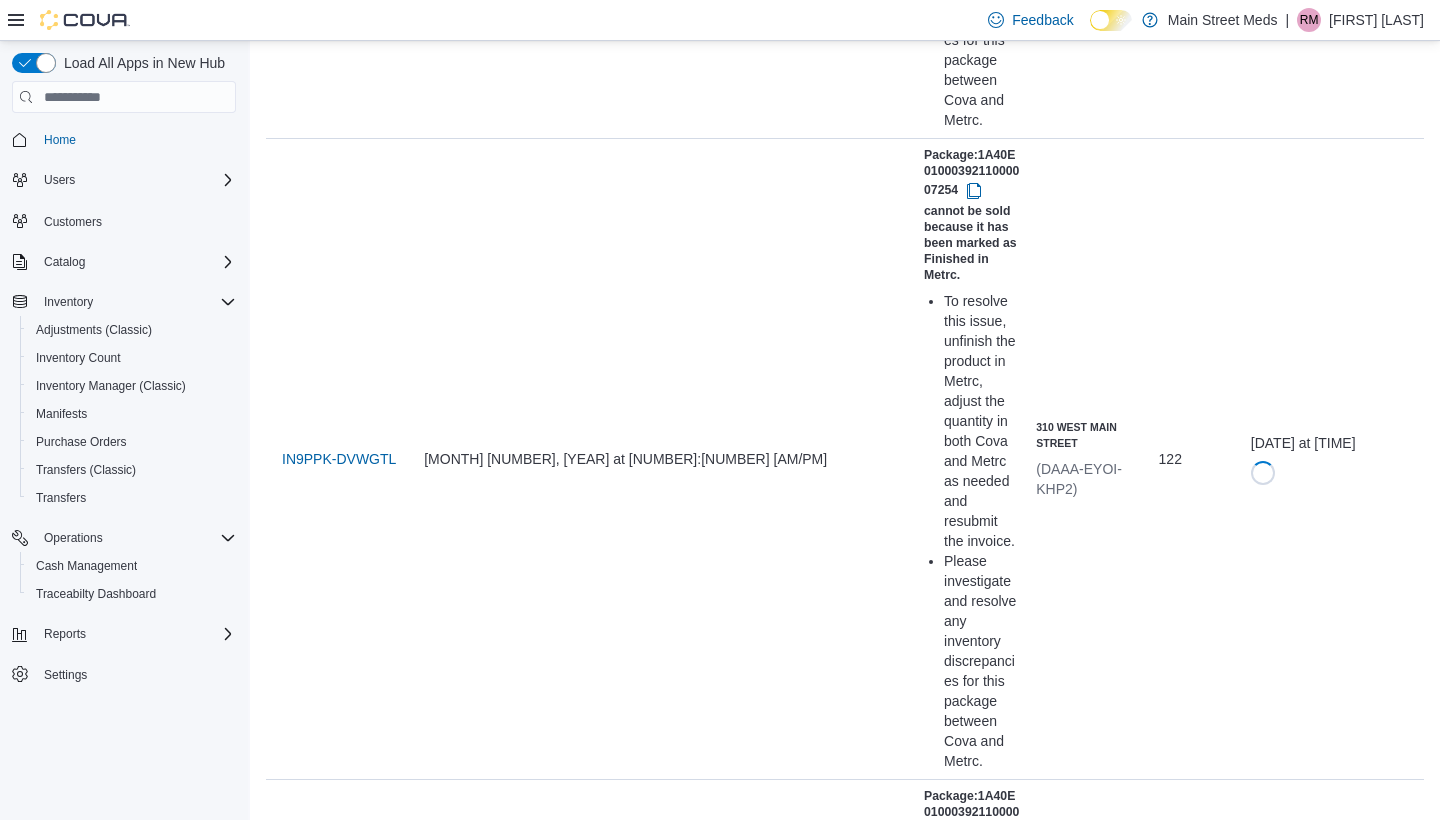 scroll, scrollTop: 1458, scrollLeft: 0, axis: vertical 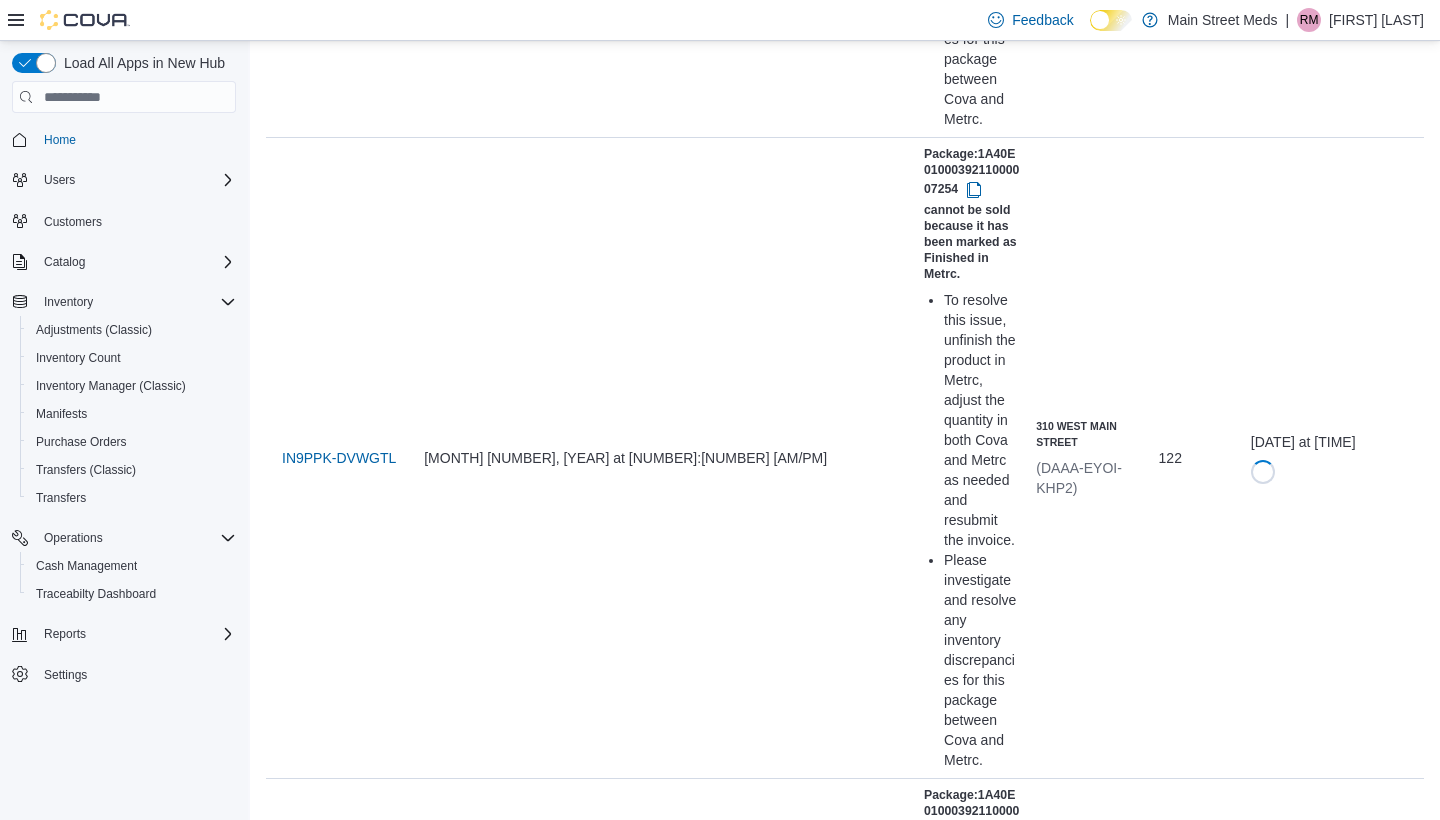 click at bounding box center (980, 5317) 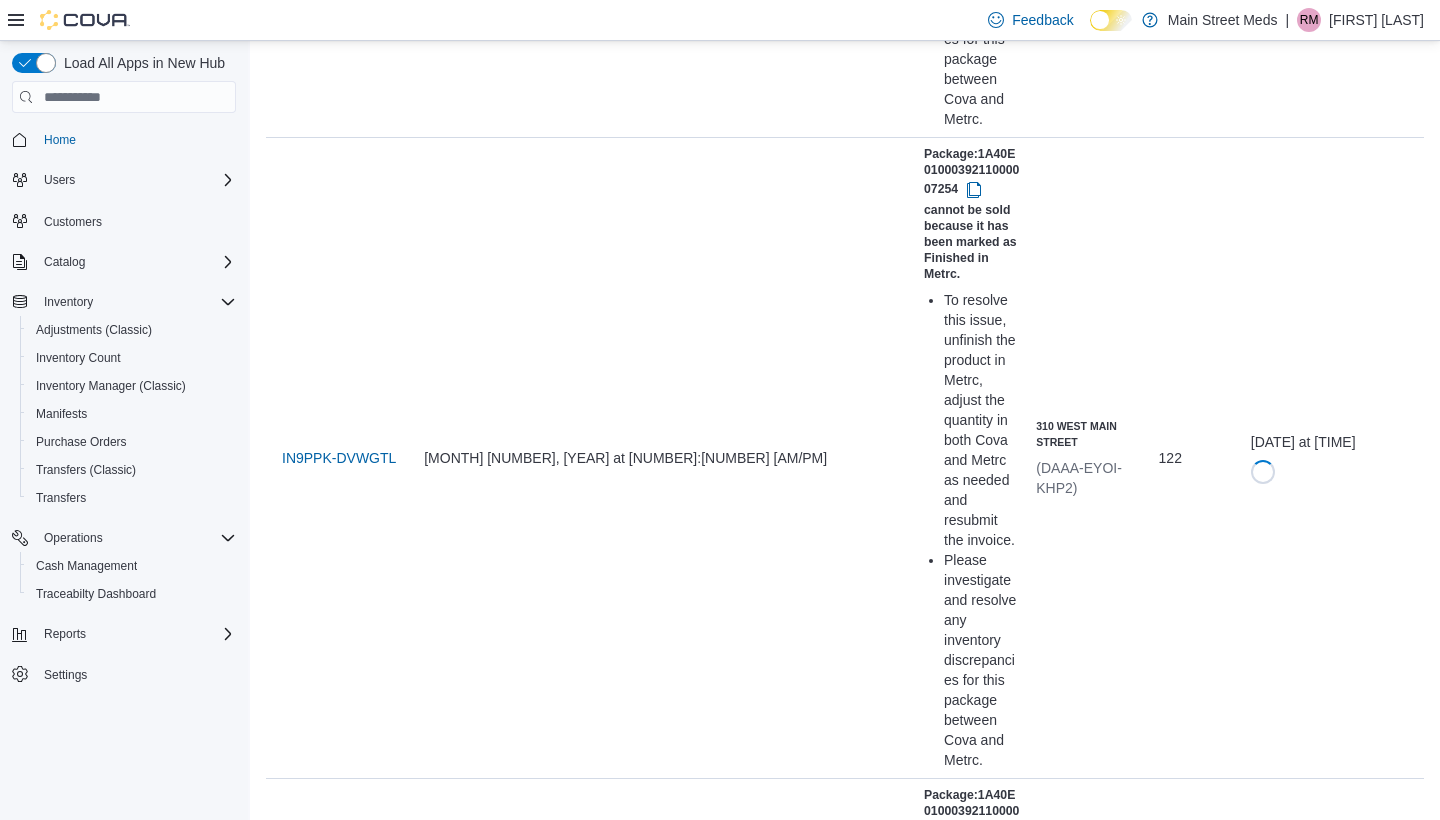 click on "Resubmit" at bounding box center [1307, 5599] 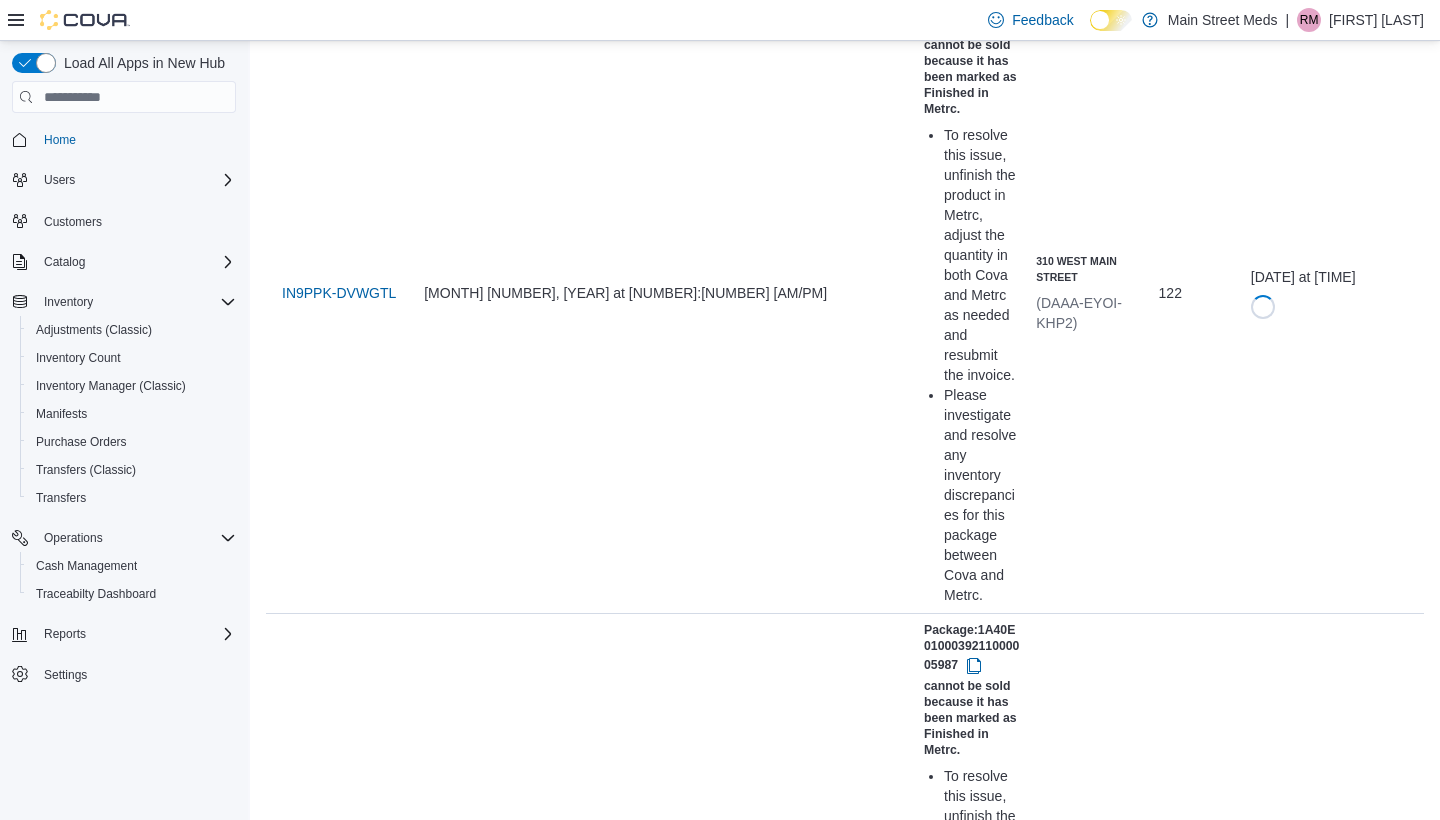 scroll, scrollTop: 1624, scrollLeft: 0, axis: vertical 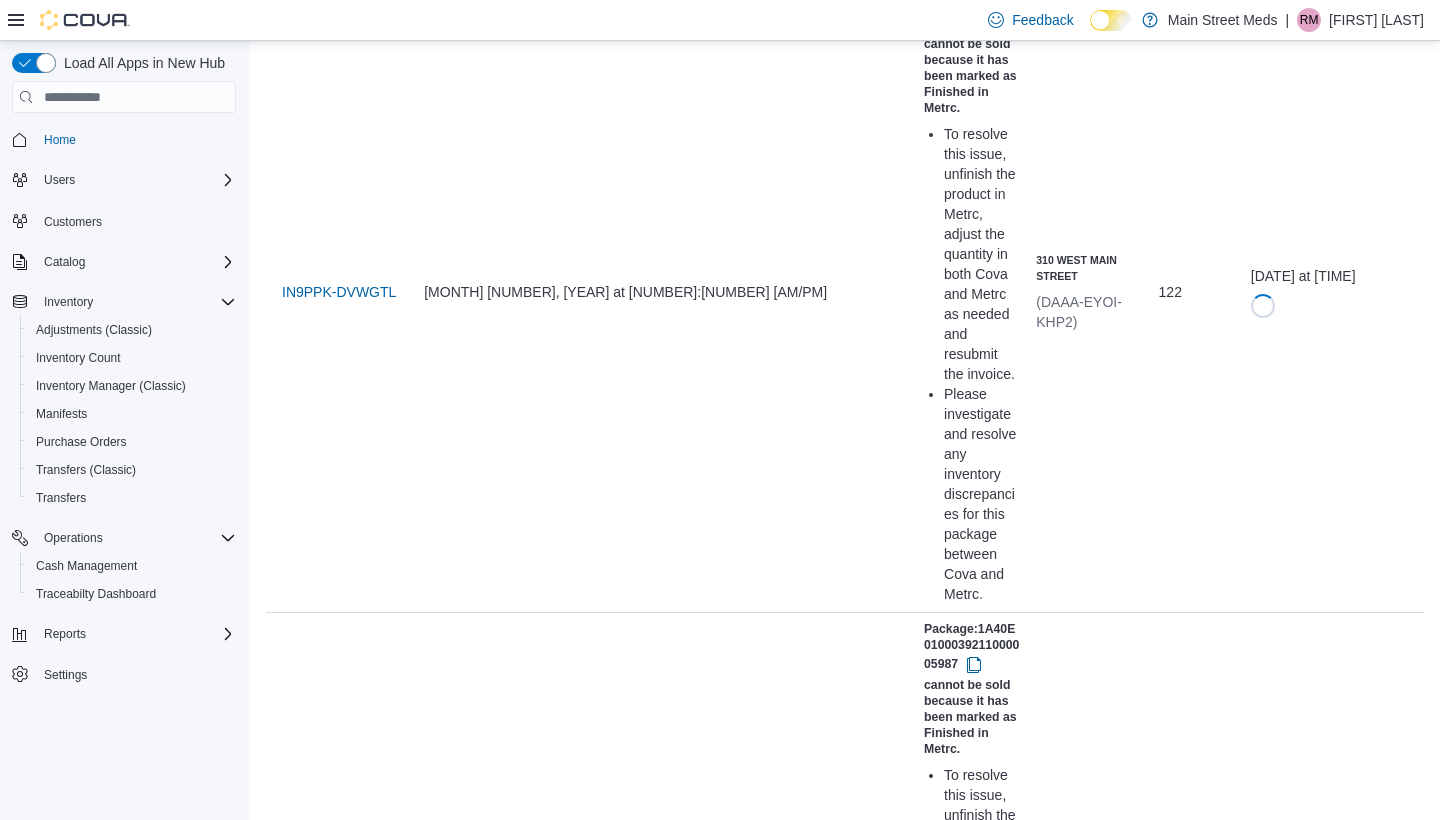 click at bounding box center [974, 5792] 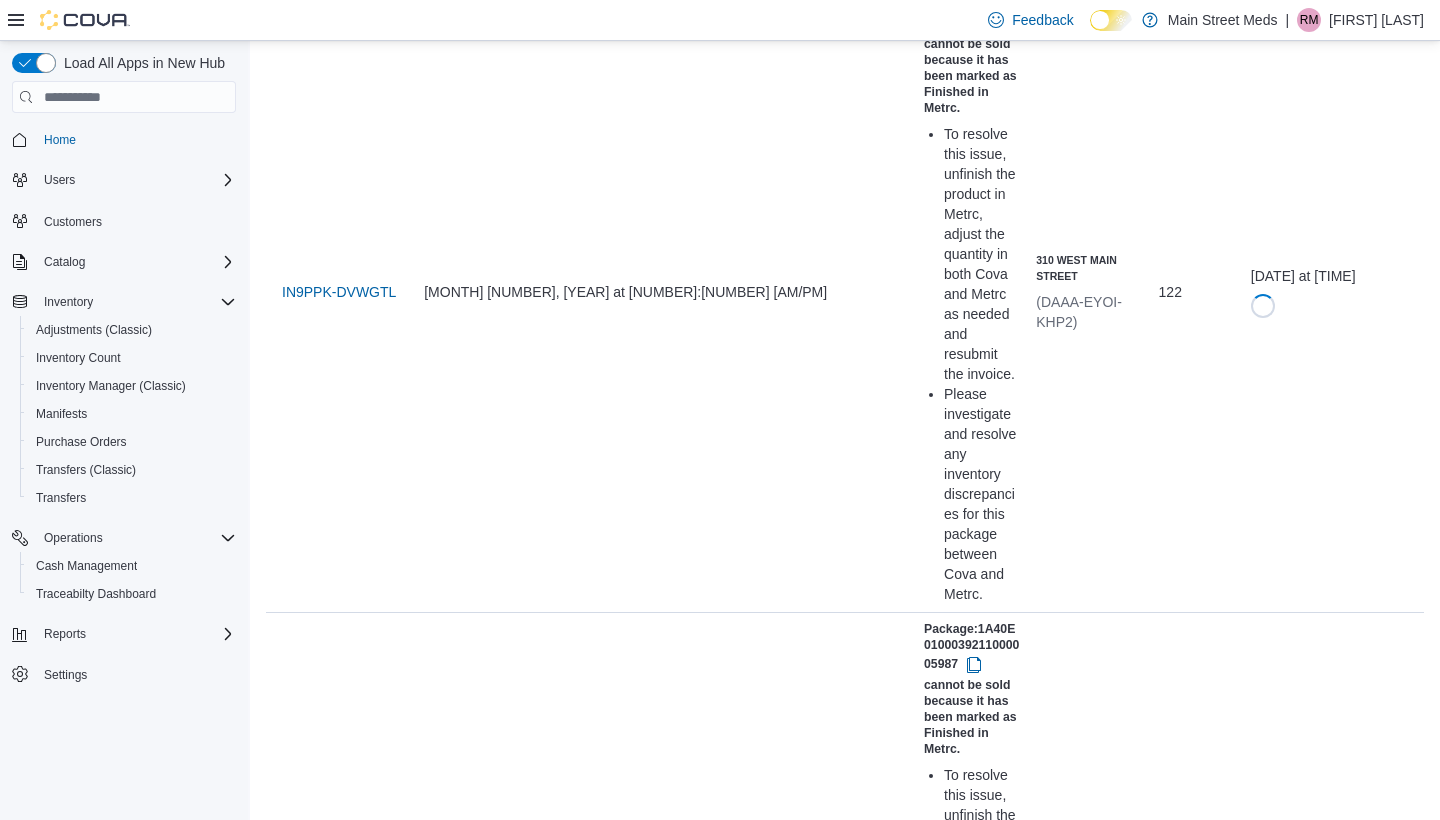 click on "IN6N2O-F3FDNK" at bounding box center [337, 6061] 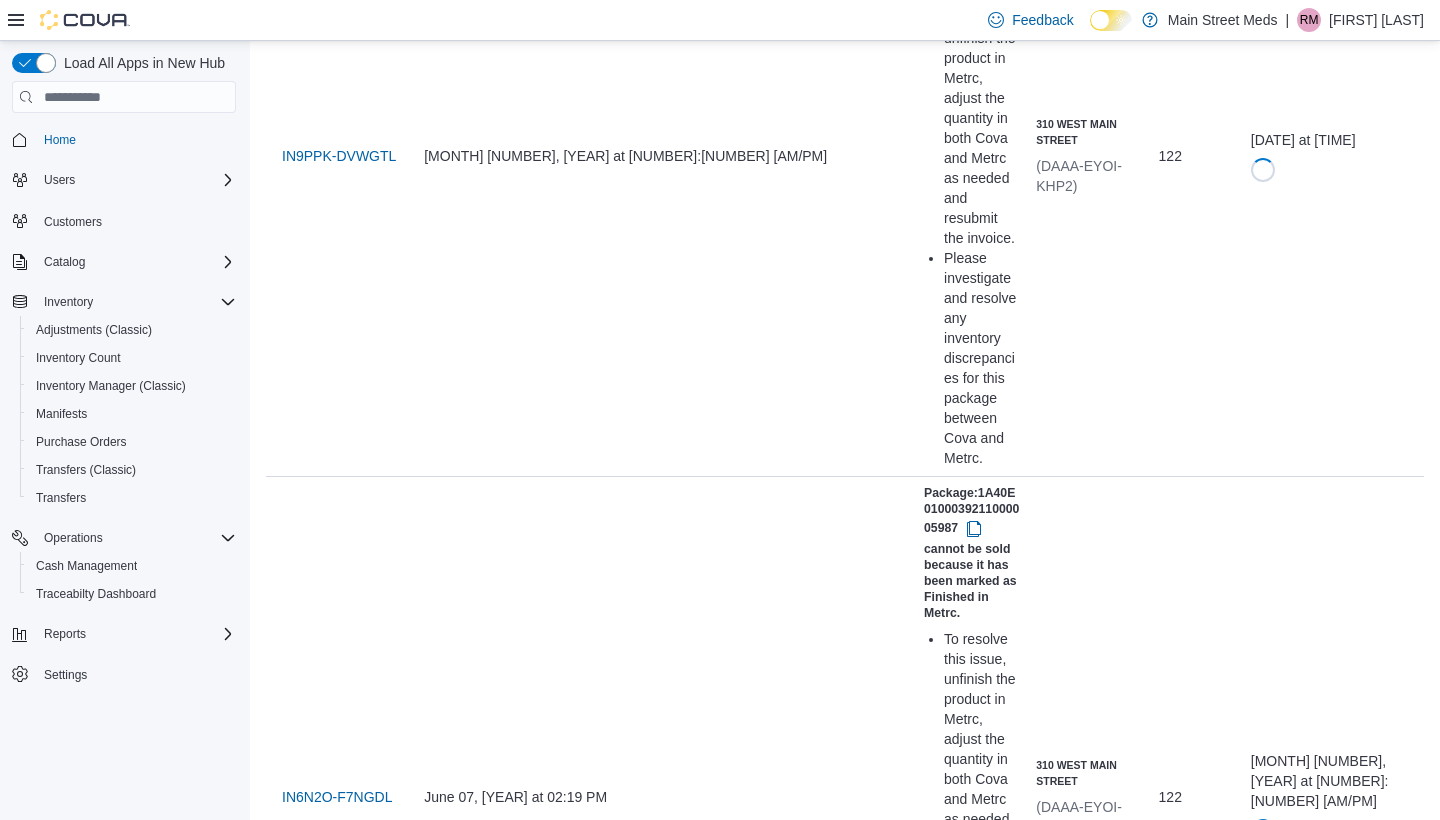 scroll, scrollTop: 1761, scrollLeft: 0, axis: vertical 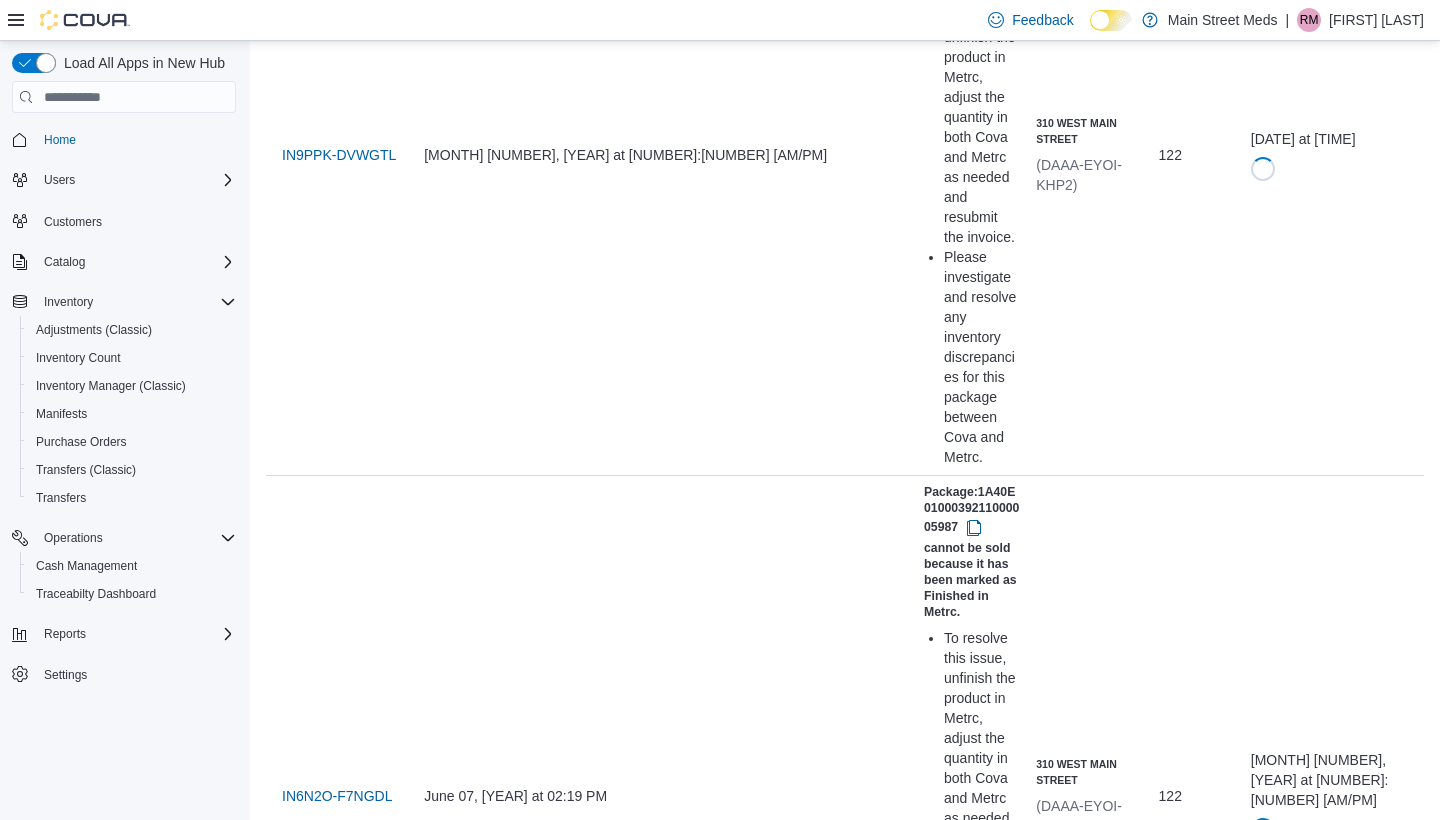 click at bounding box center [974, 5655] 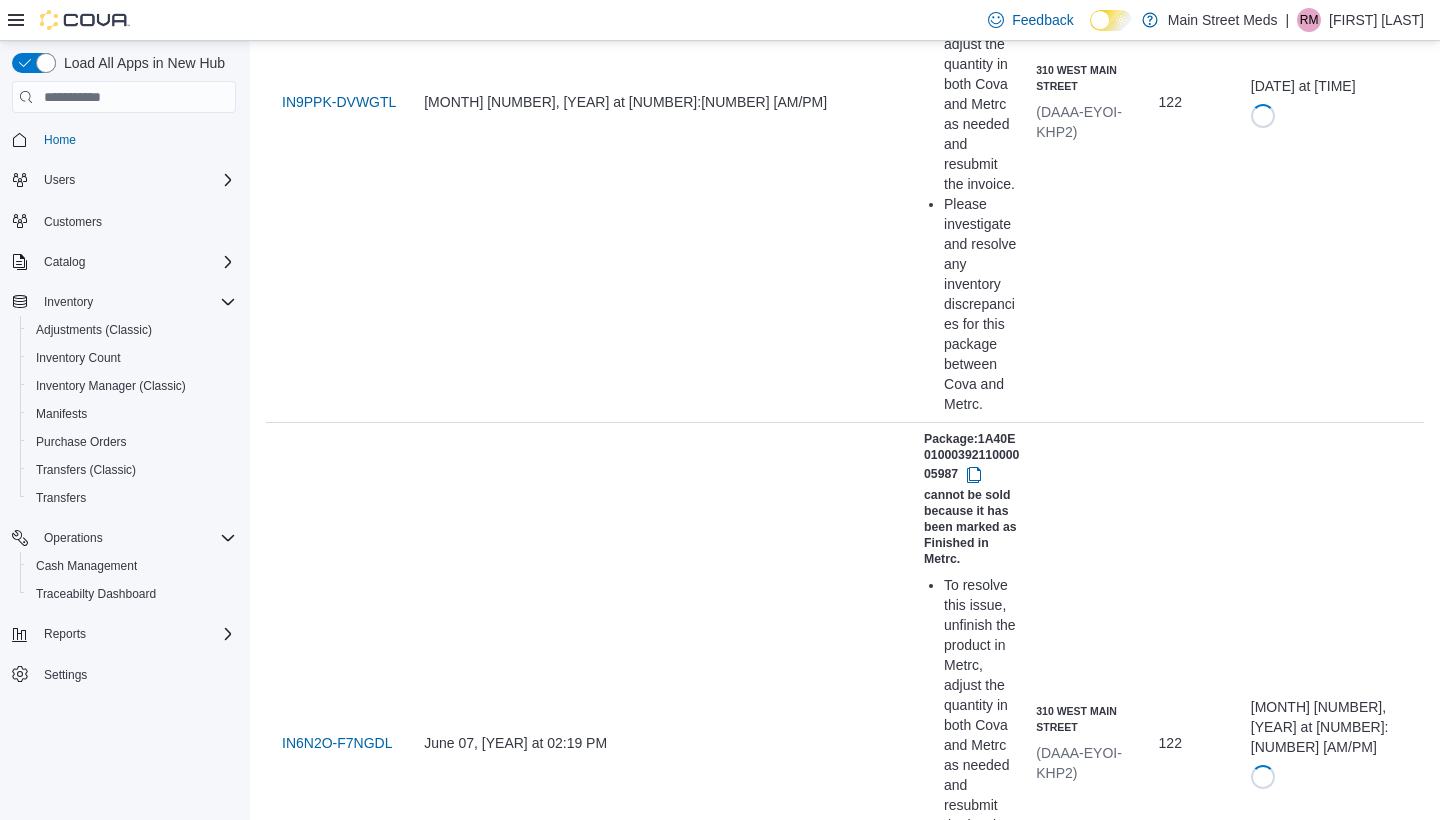 scroll, scrollTop: 1851, scrollLeft: 0, axis: vertical 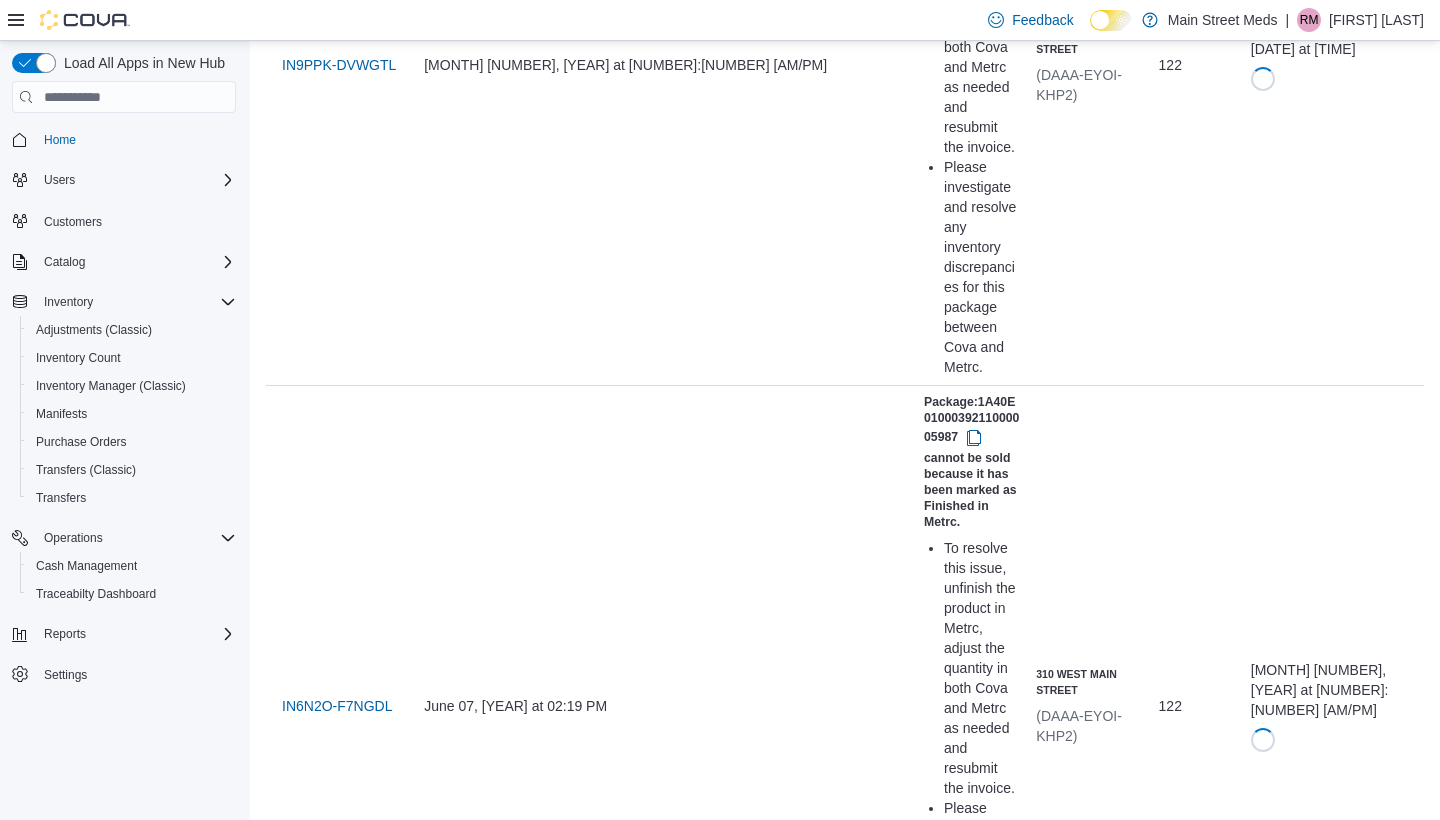 click at bounding box center (974, 5565) 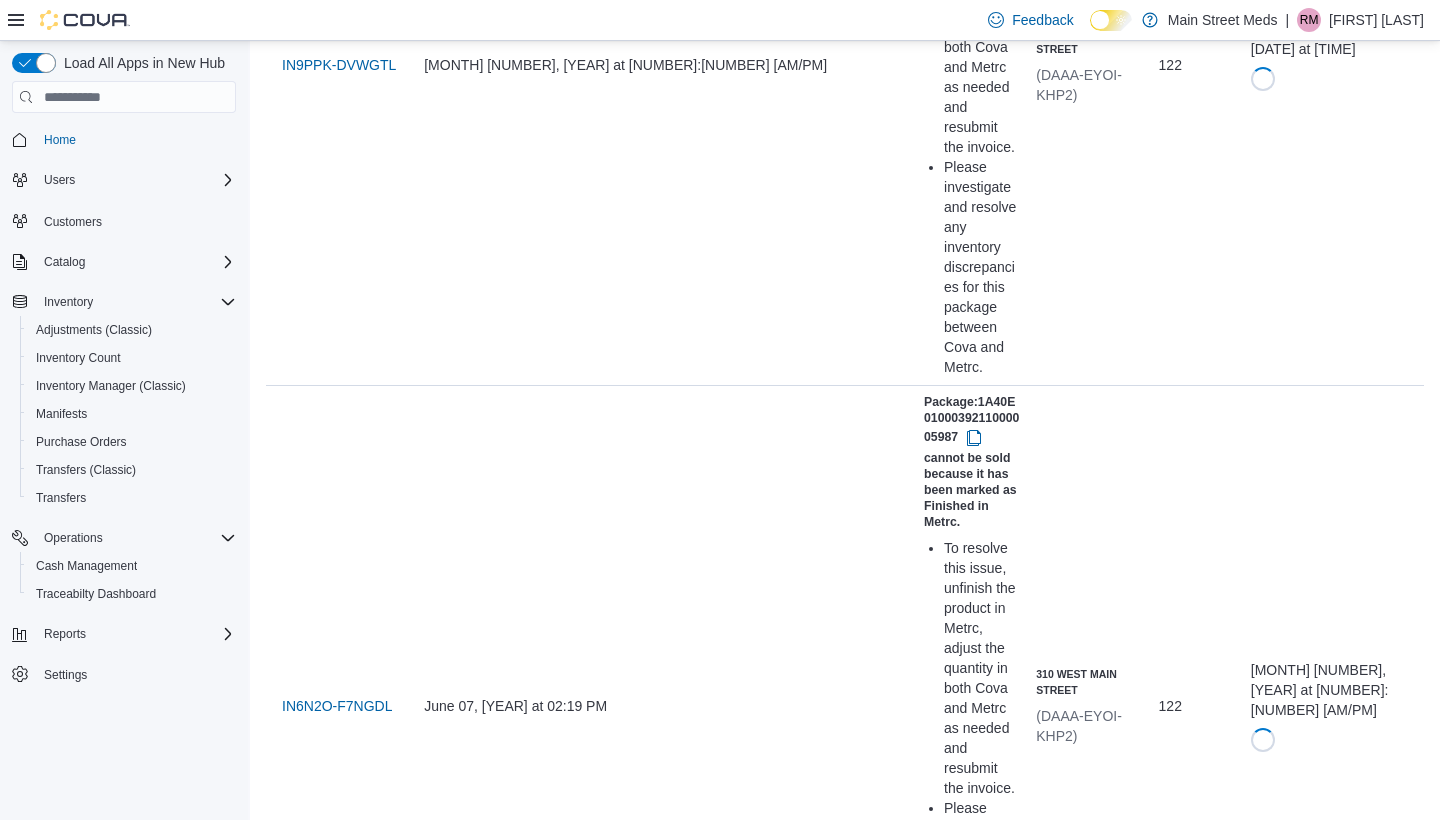 click on "IN6N2O-F3BBA6" at bounding box center [335, 5834] 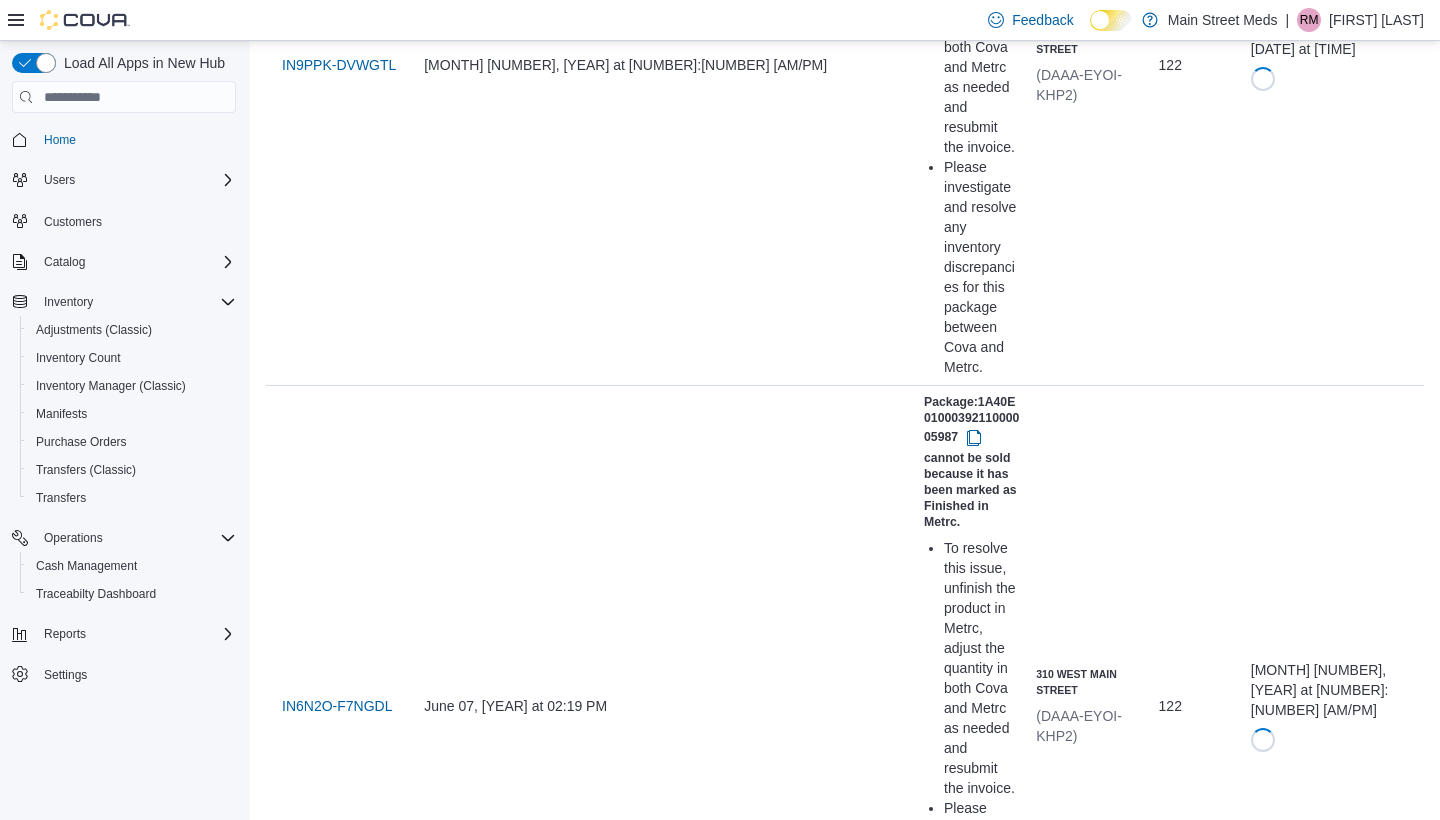 click on "IN9PPK-DQPMC1" at bounding box center (339, 7116) 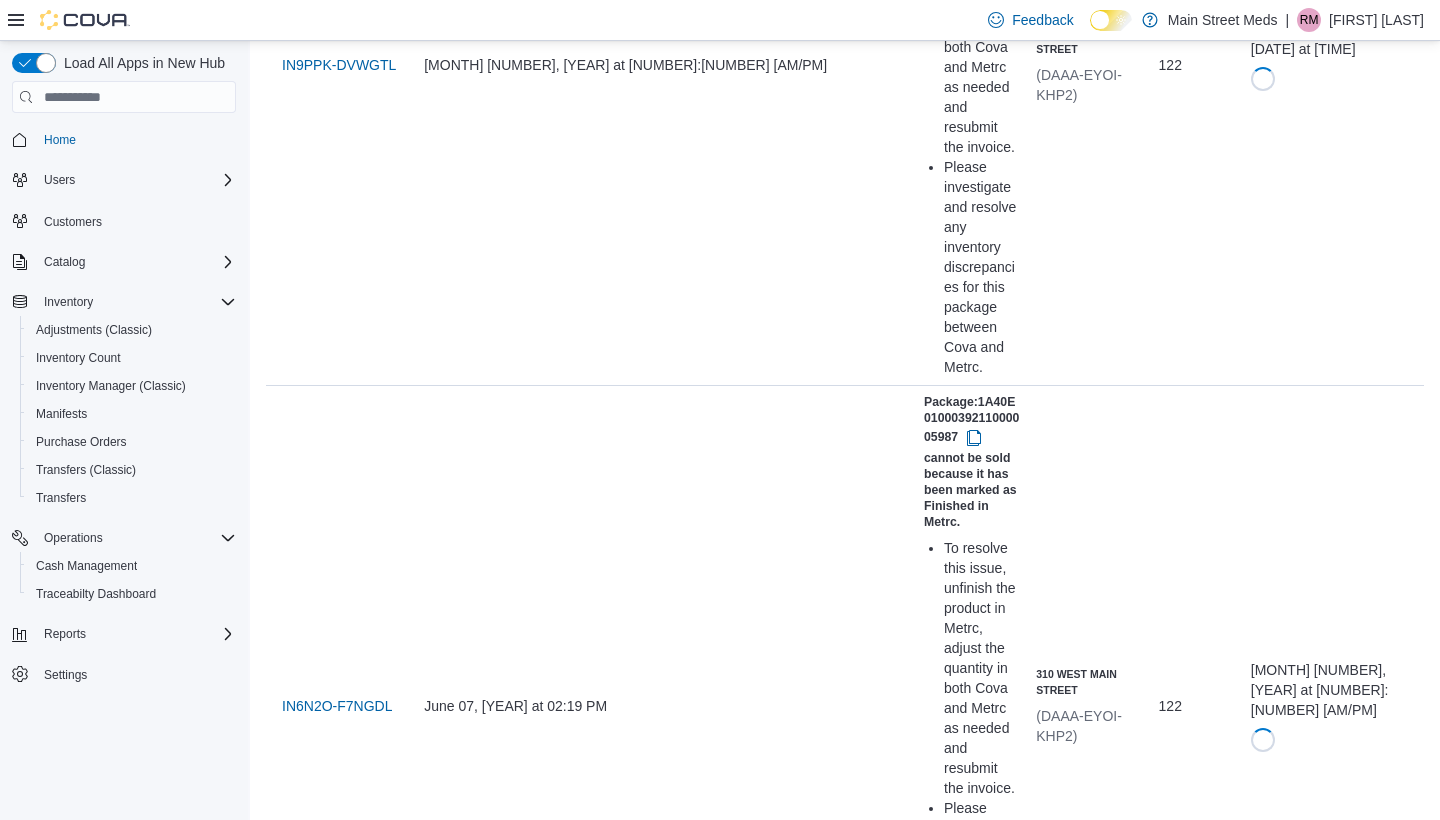 click on "Resubmit" at bounding box center (1307, 7139) 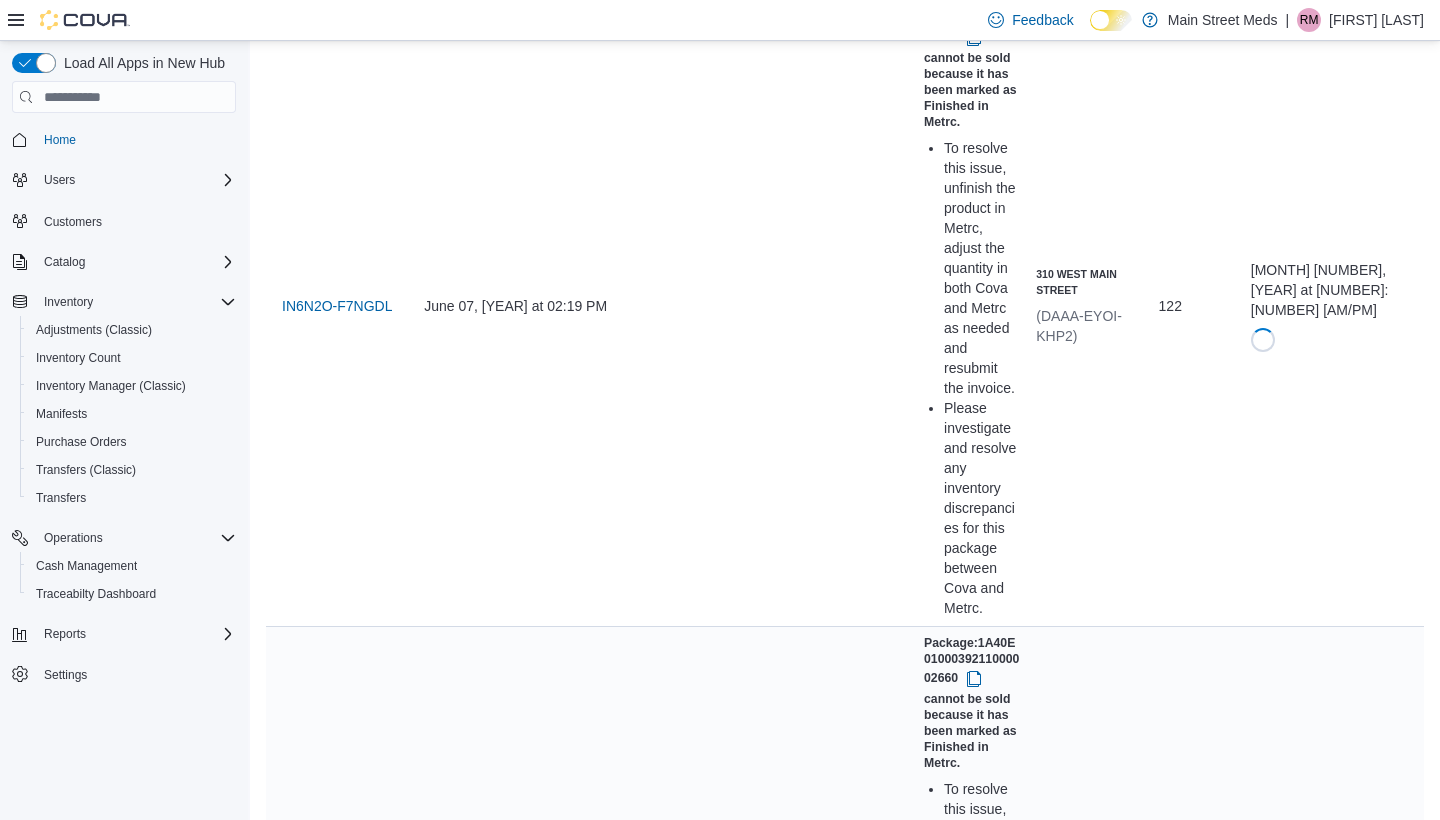 scroll, scrollTop: 2246, scrollLeft: 0, axis: vertical 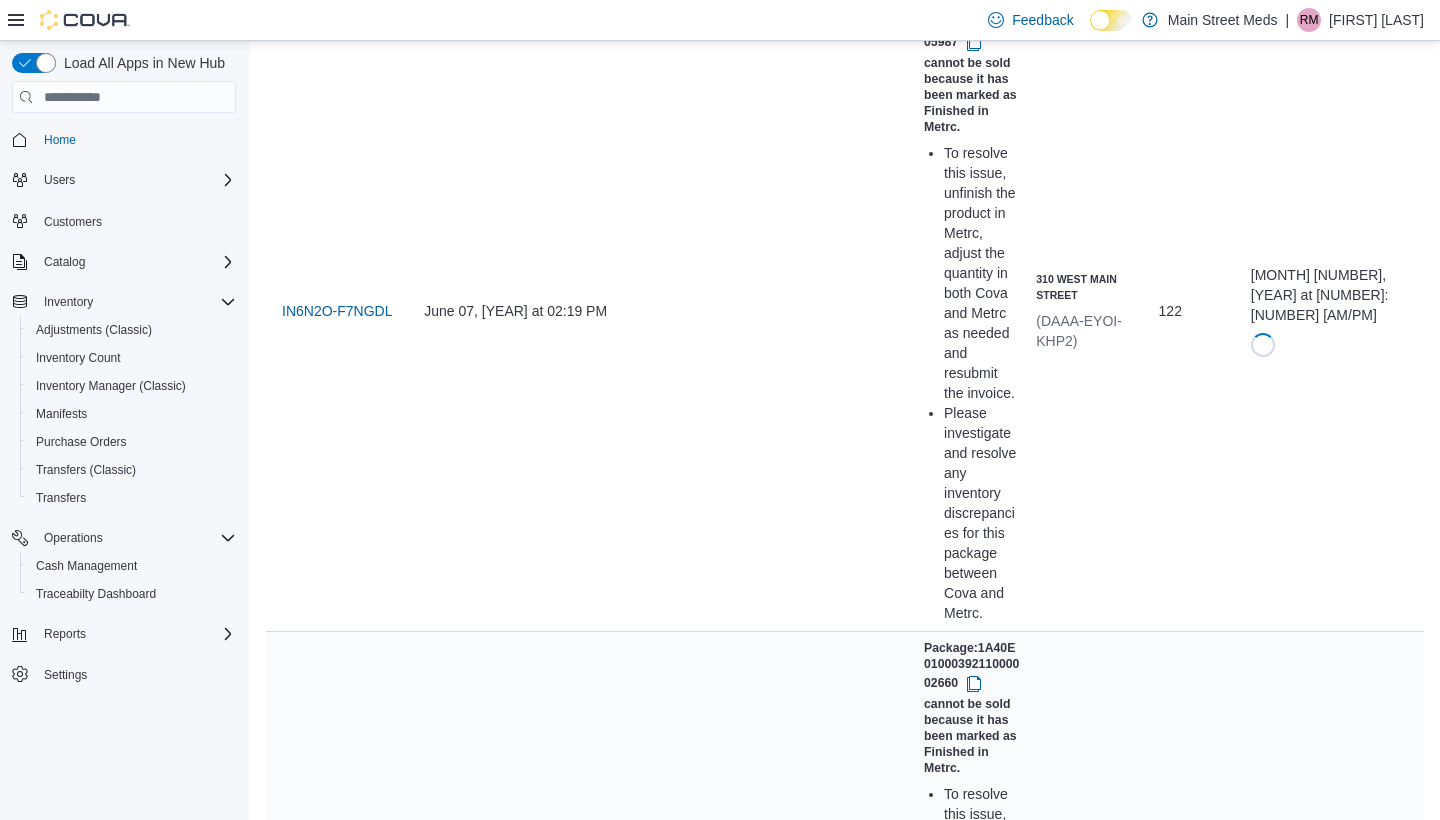 click at bounding box center [974, 7093] 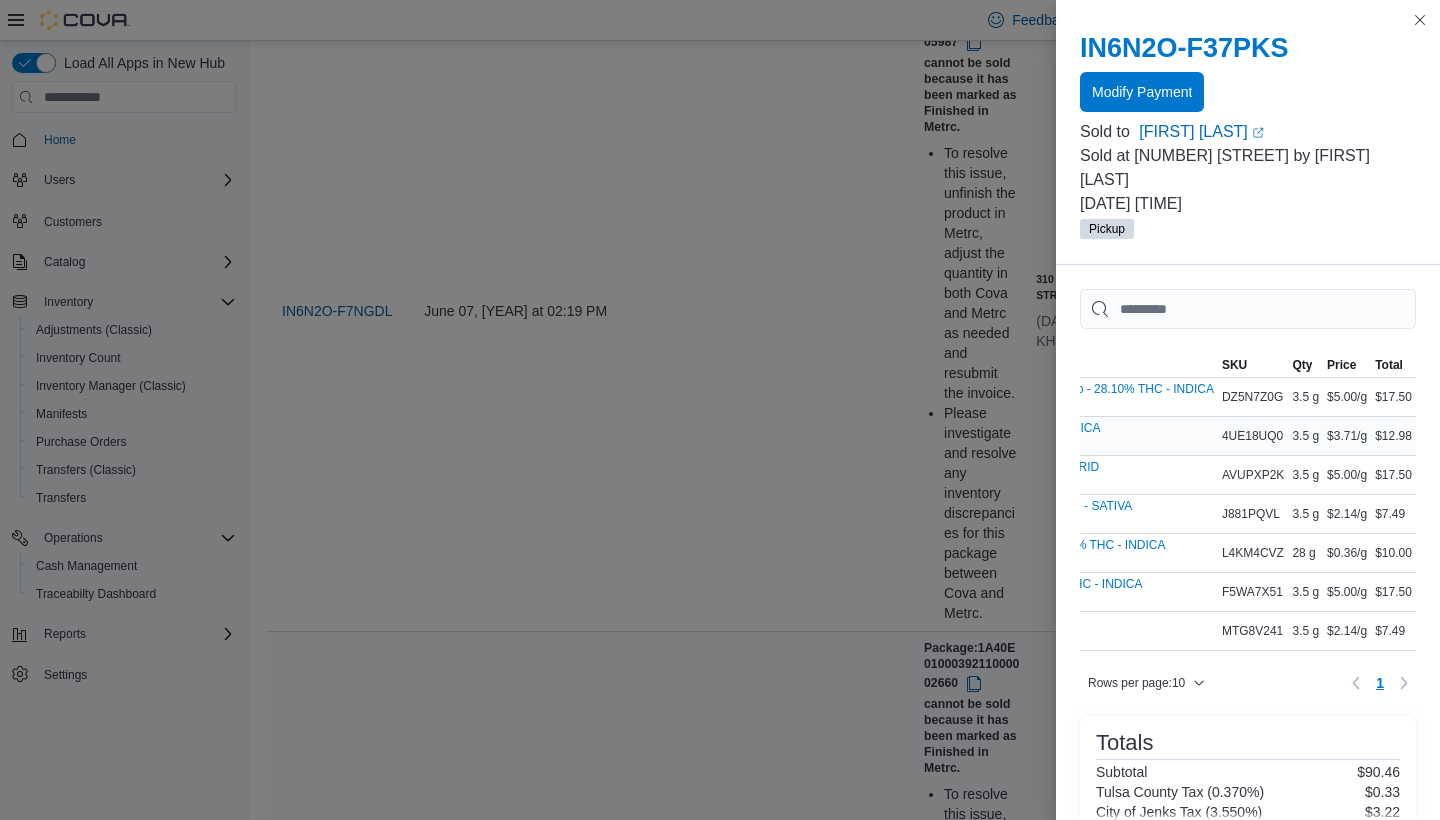scroll, scrollTop: 0, scrollLeft: 256, axis: horizontal 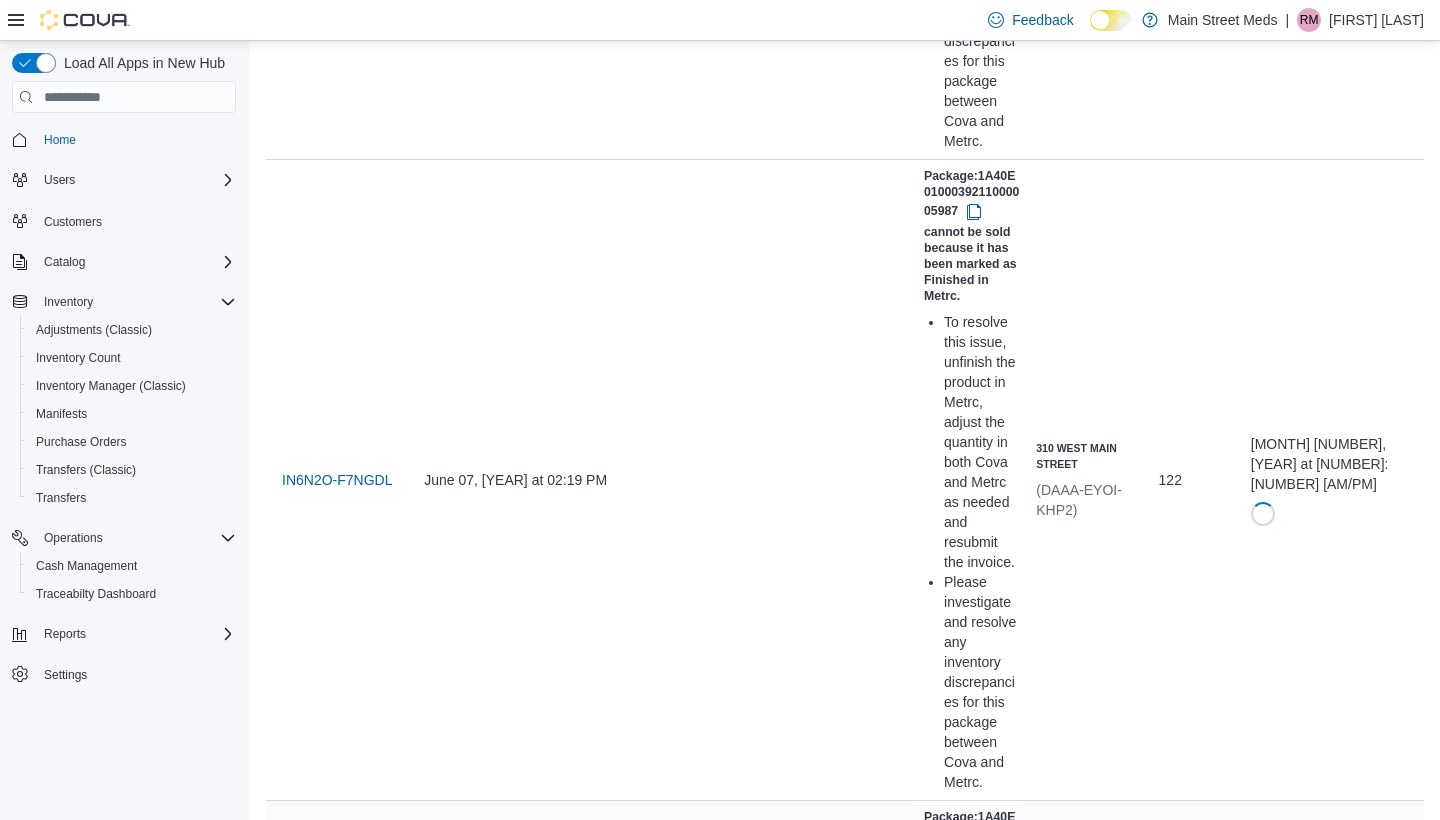 click at bounding box center (974, 7262) 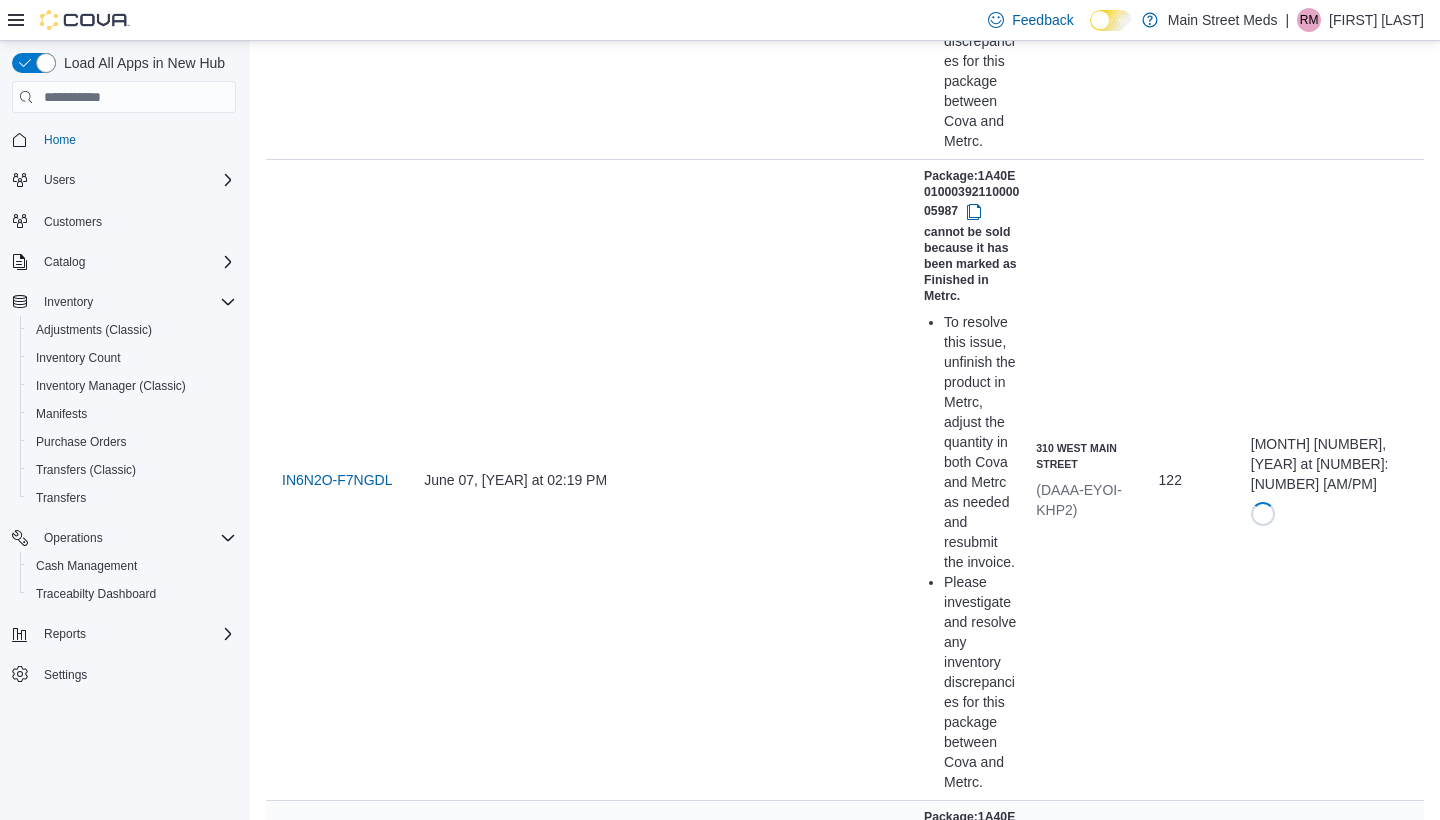click on "IN9PPK-DQKNQB" at bounding box center [339, 7531] 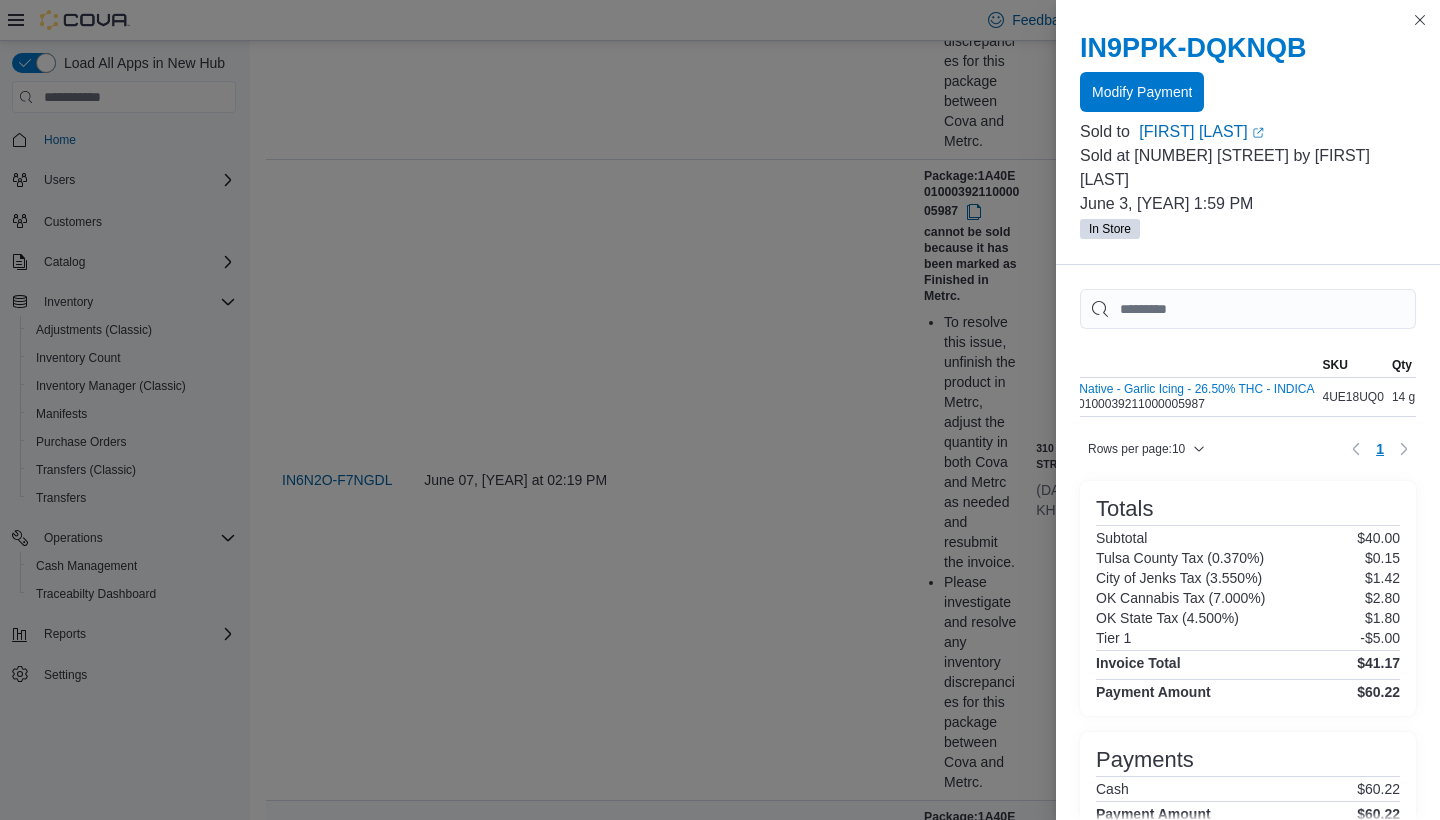 scroll, scrollTop: 0, scrollLeft: 21, axis: horizontal 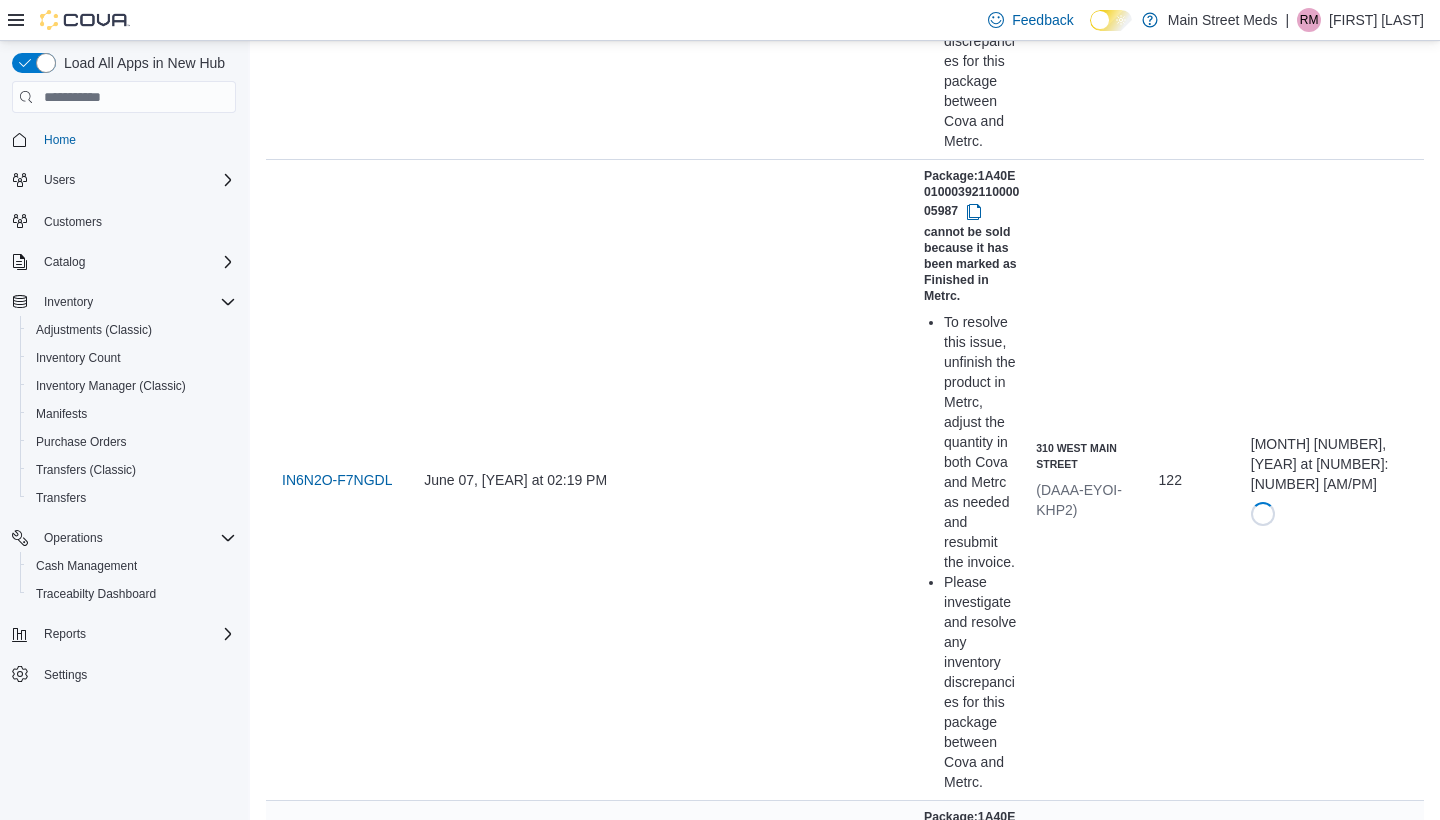 click on "Resubmit" at bounding box center [1307, 7554] 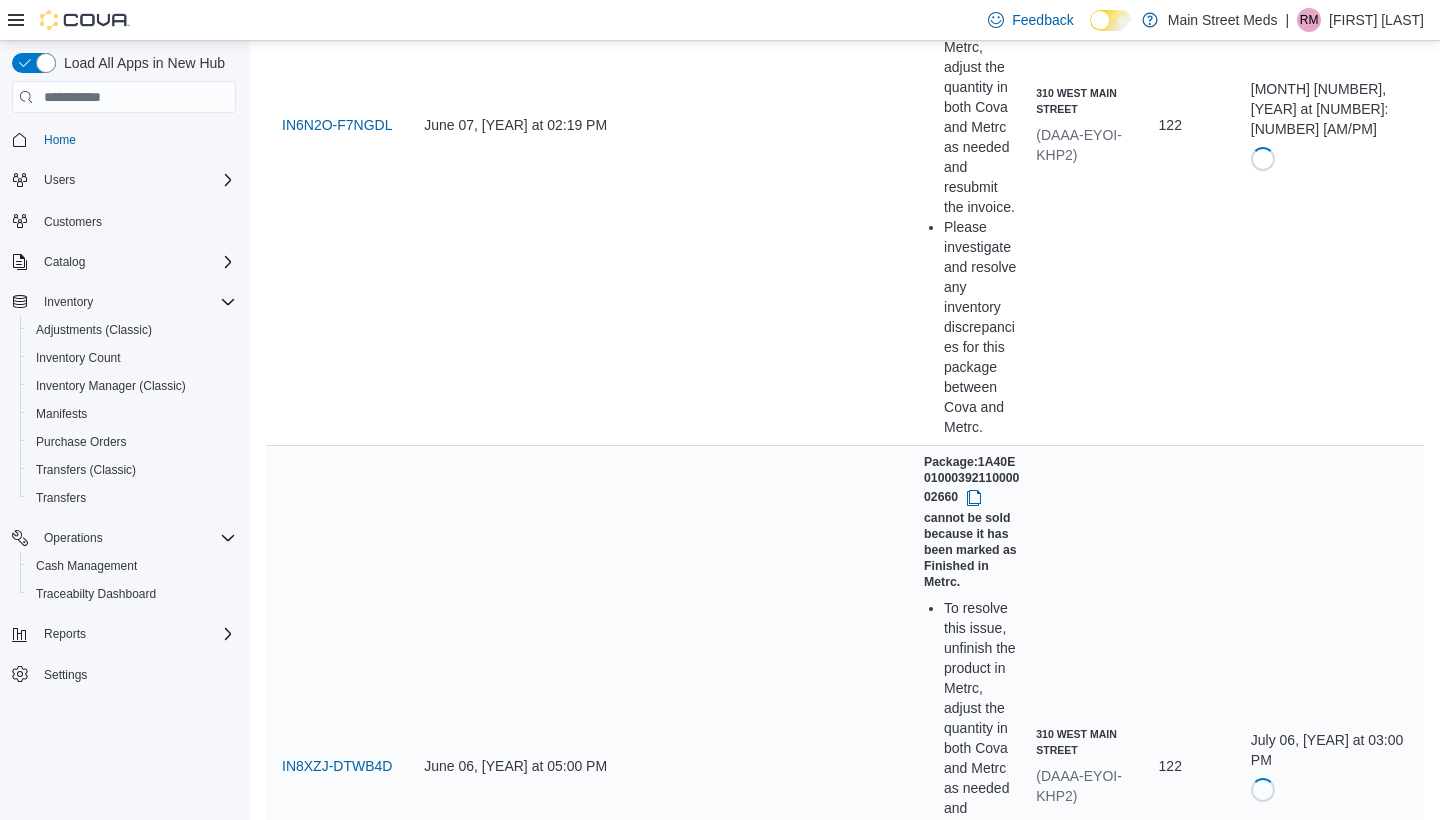 scroll, scrollTop: 2432, scrollLeft: 0, axis: vertical 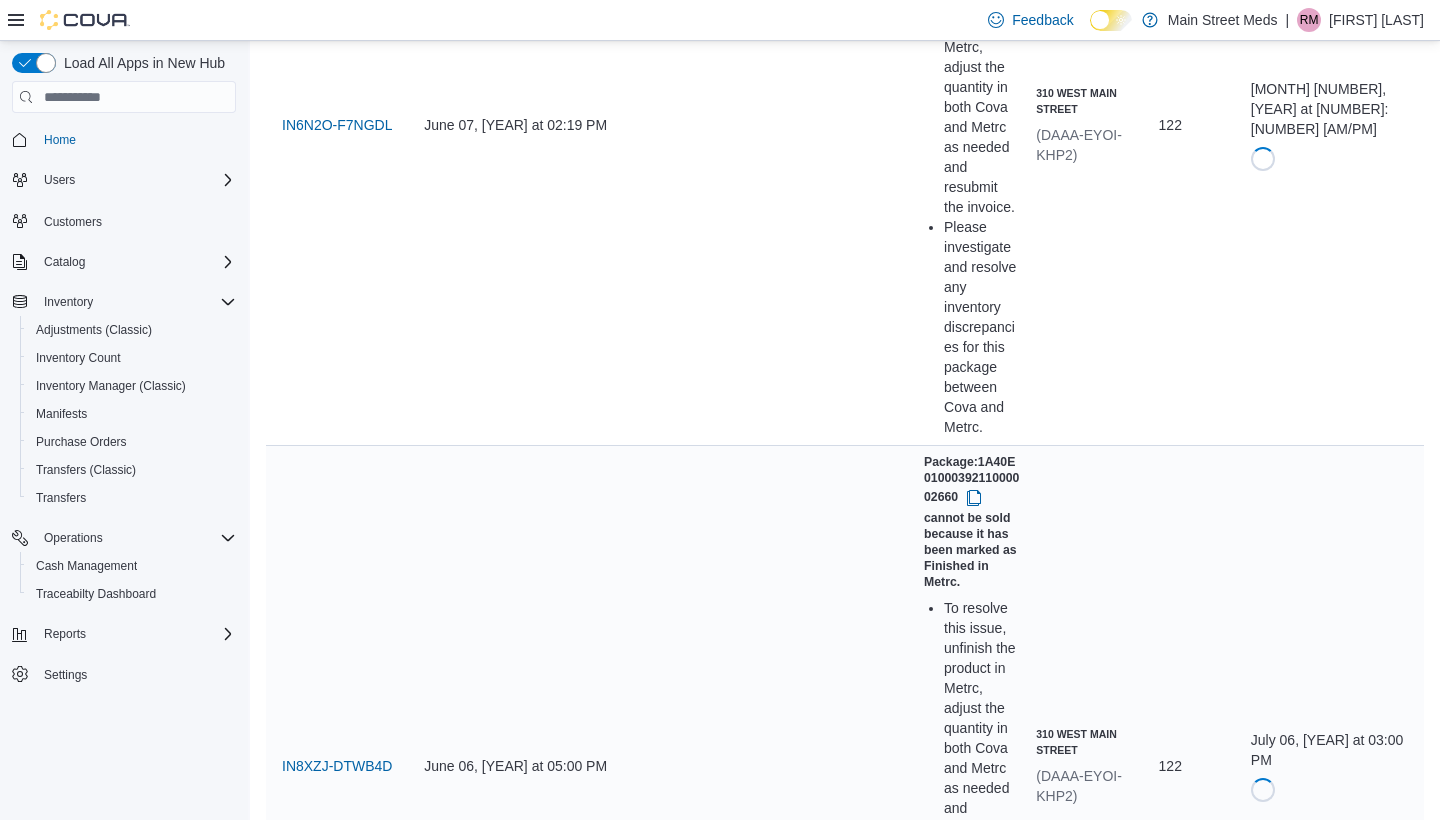 click at bounding box center (974, 7548) 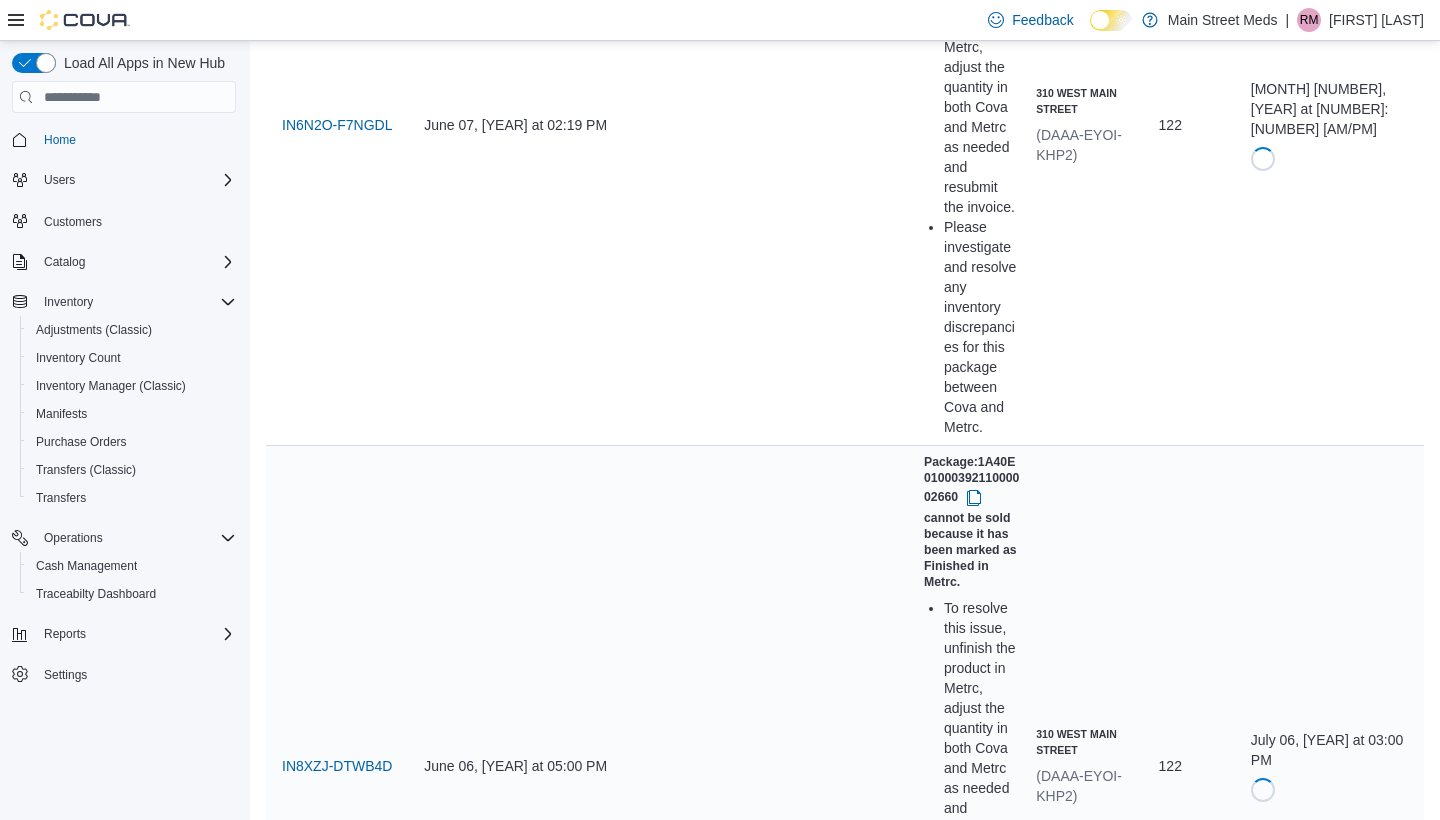 click on "Resubmit" at bounding box center (1306, 7830) 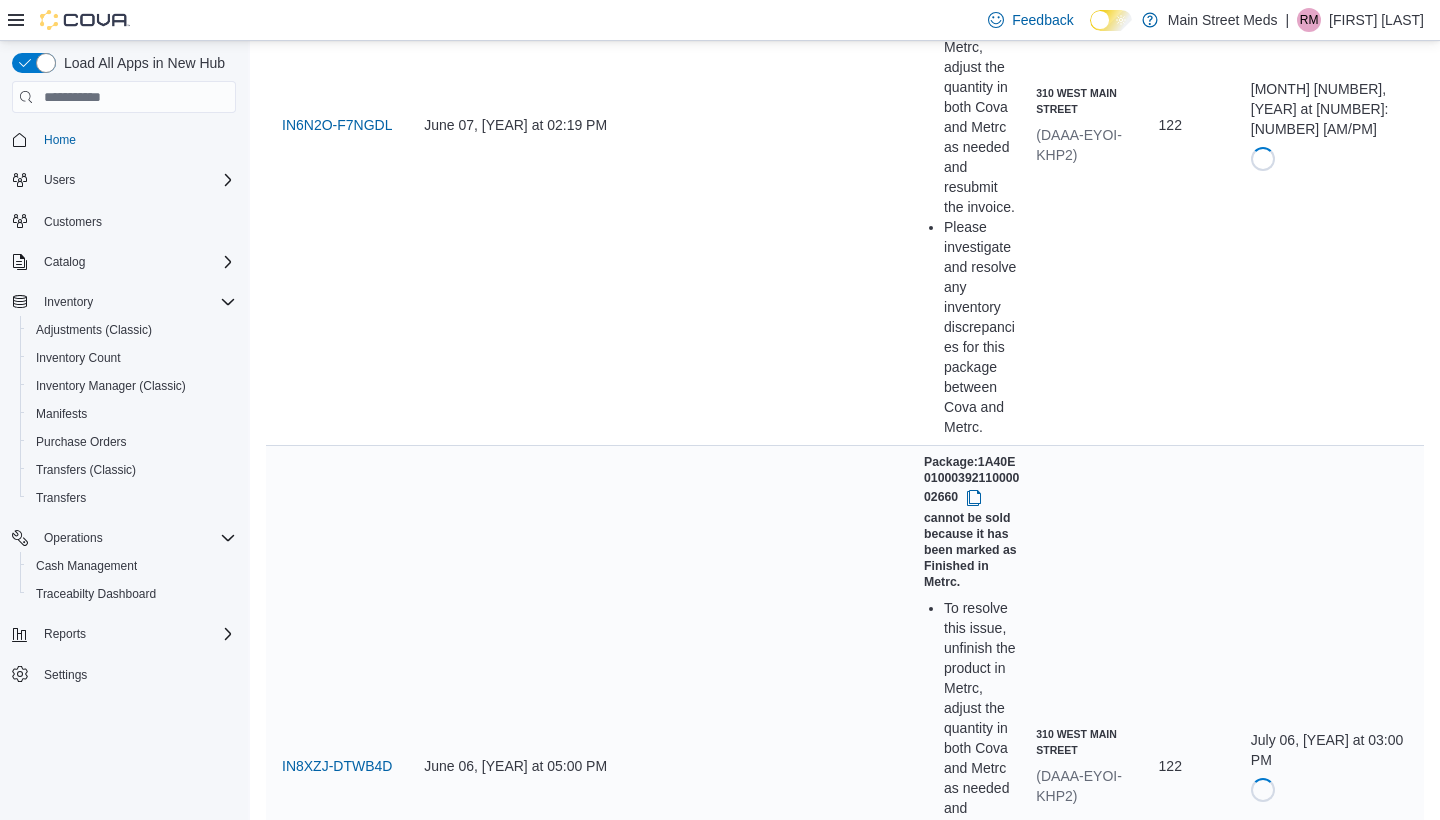 click at bounding box center [974, 8189] 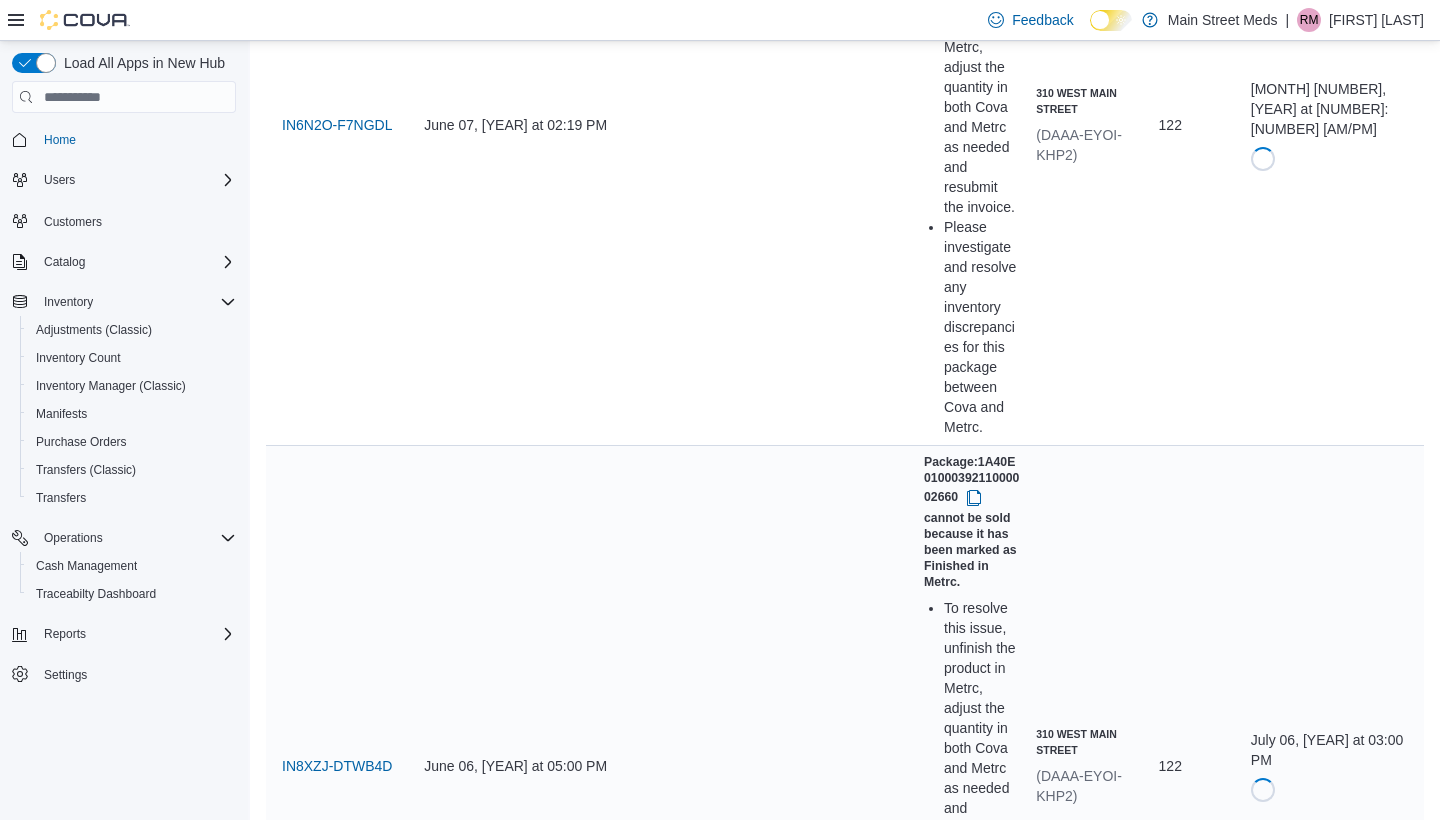 click on "IN67RC-DPQTSG" at bounding box center (339, 8458) 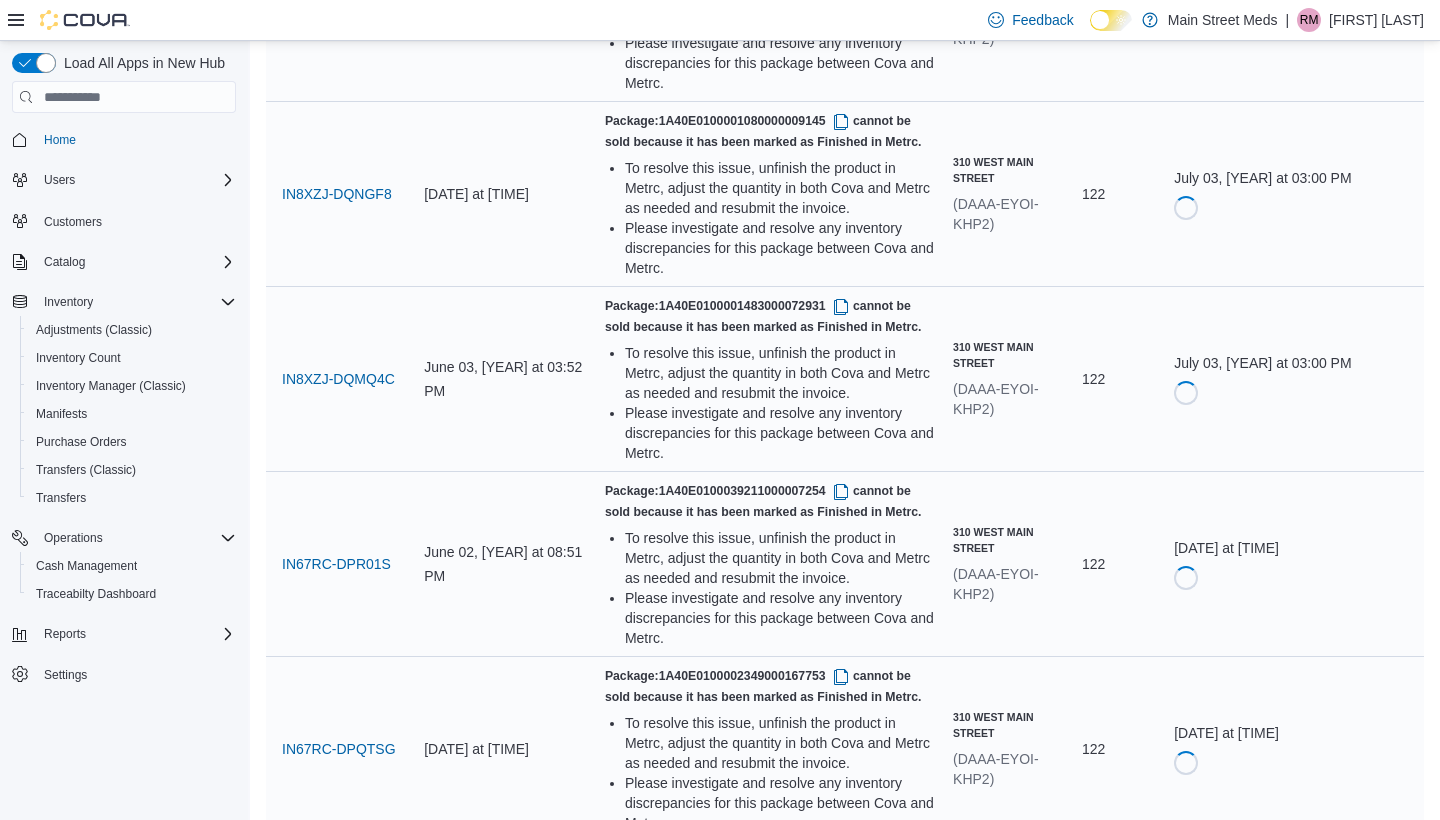 click at bounding box center [843, 861] 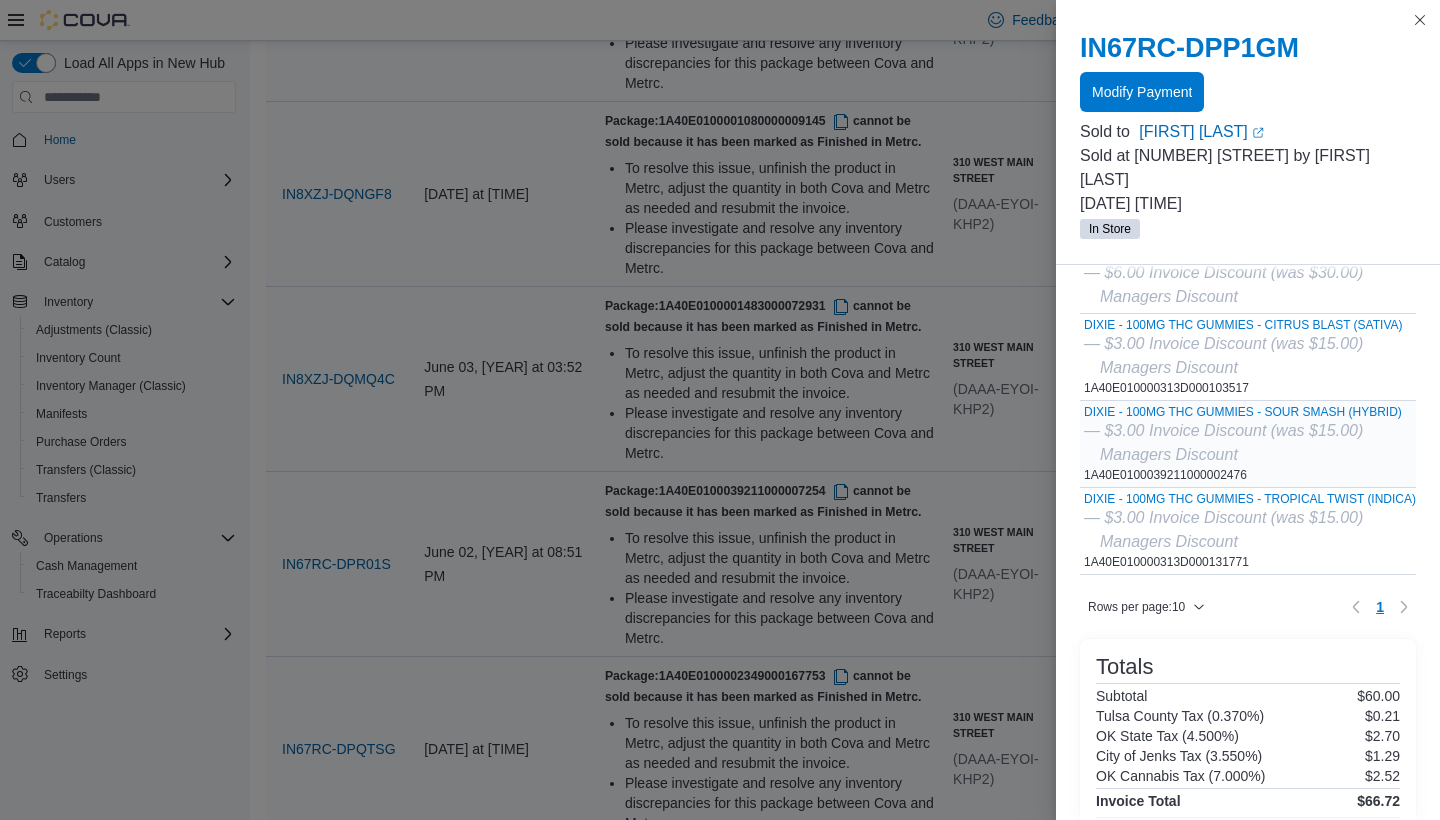 scroll, scrollTop: 135, scrollLeft: 0, axis: vertical 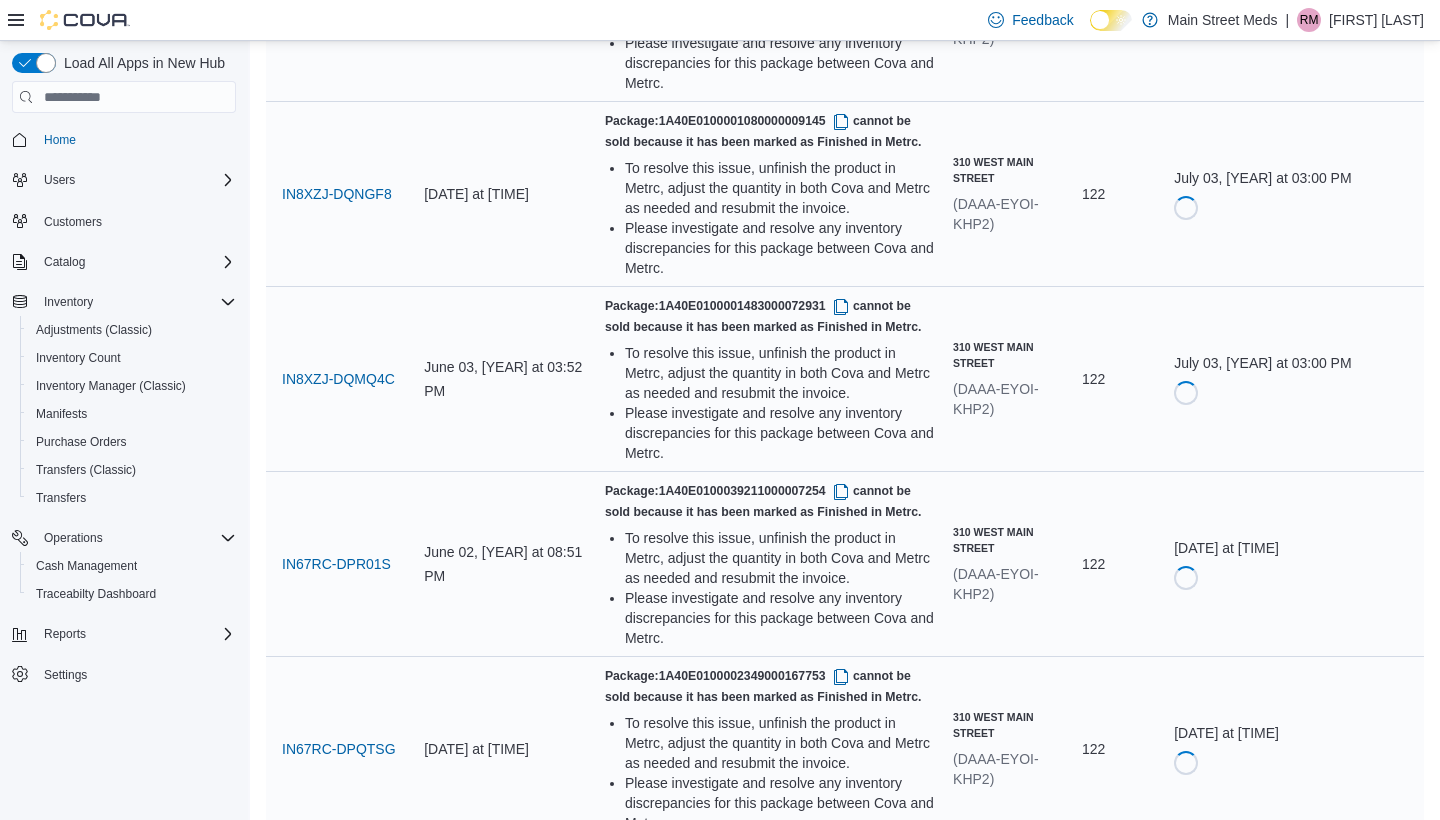 click on "Resubmit" at bounding box center [1230, 947] 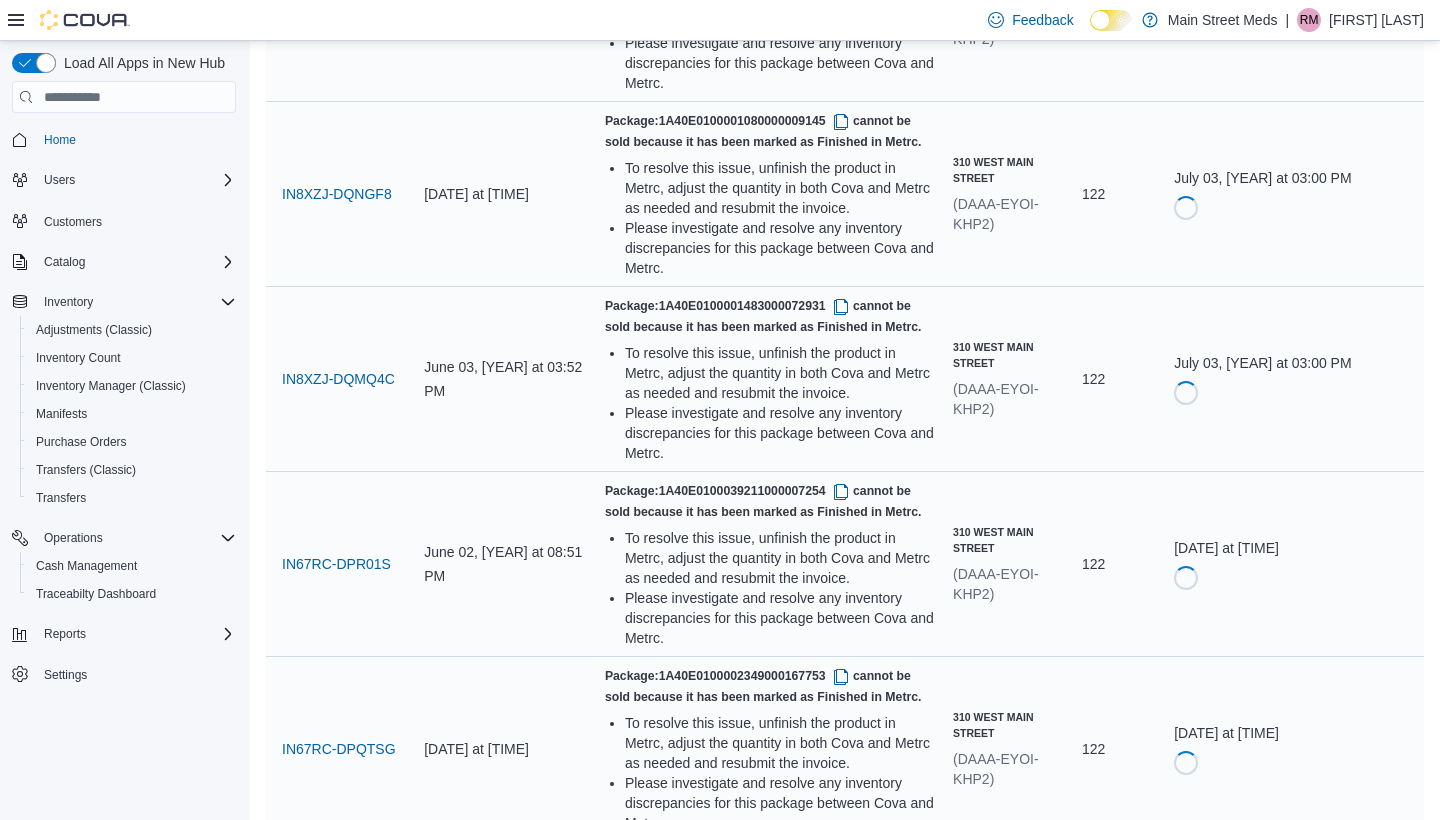 click on "[DATE] at [TIME] Resubmit Could not resubmit" at bounding box center (1295, 934) 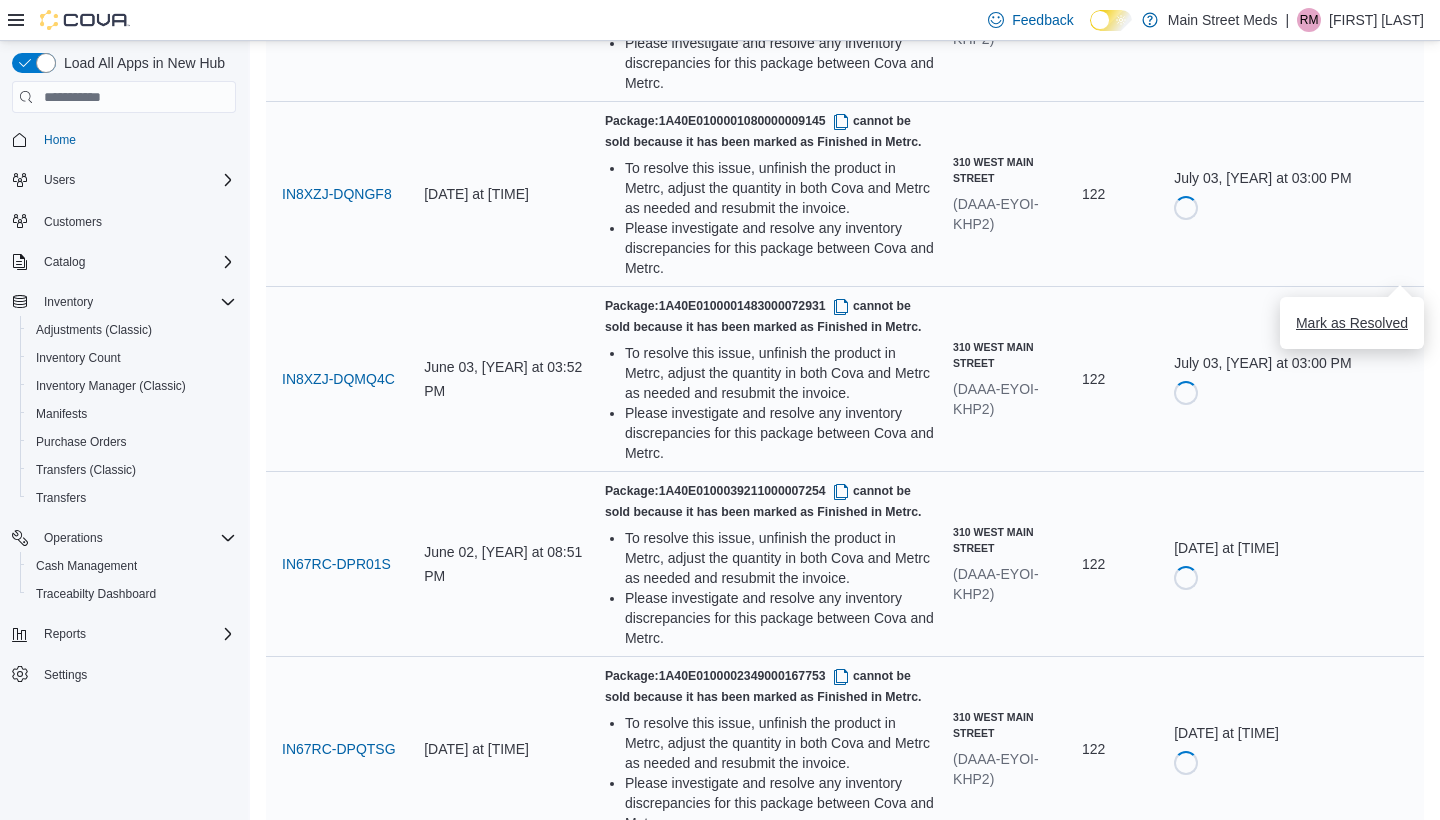 click on "Mark as Resolved" at bounding box center [1352, 323] 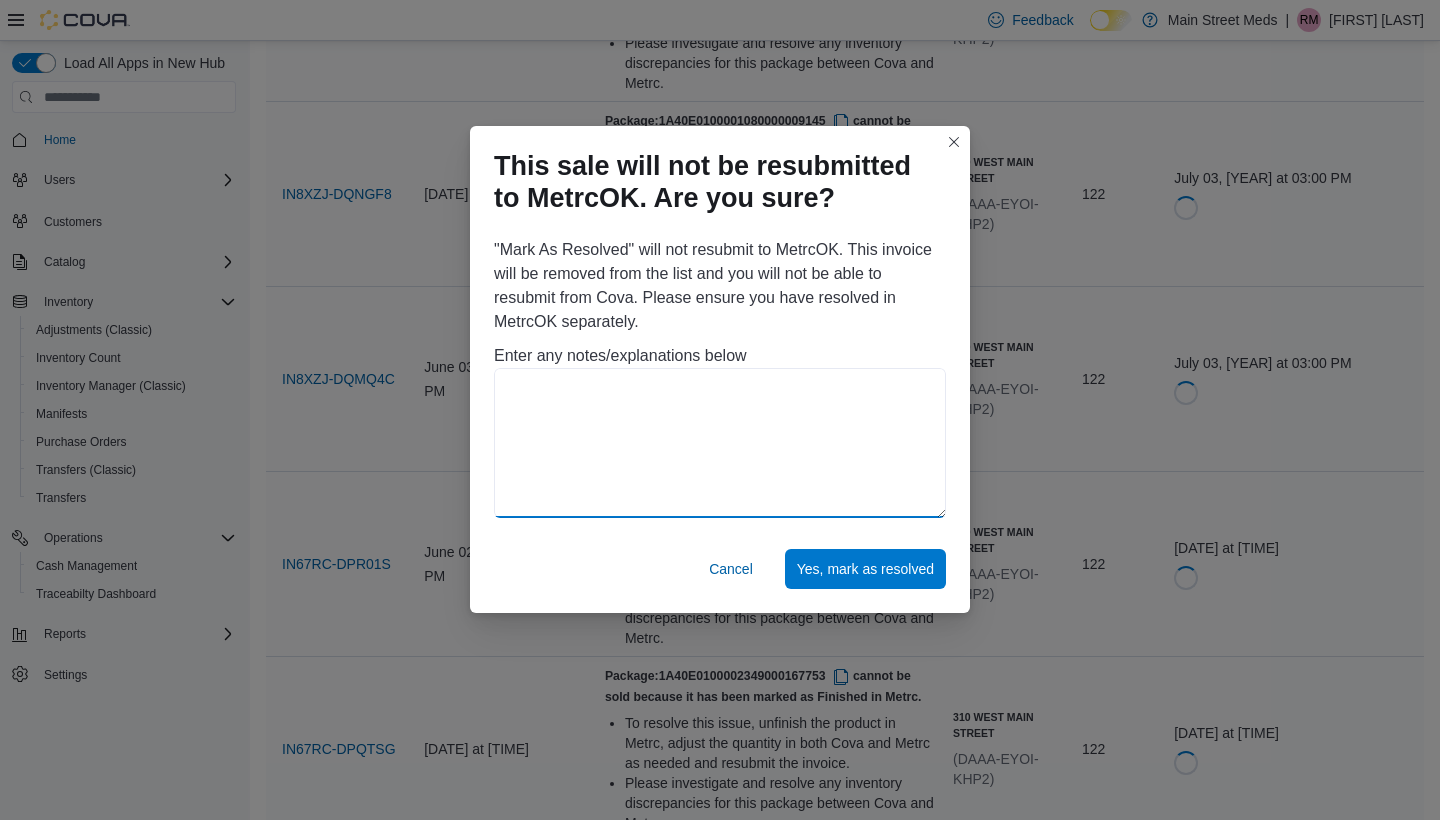 click at bounding box center (720, 443) 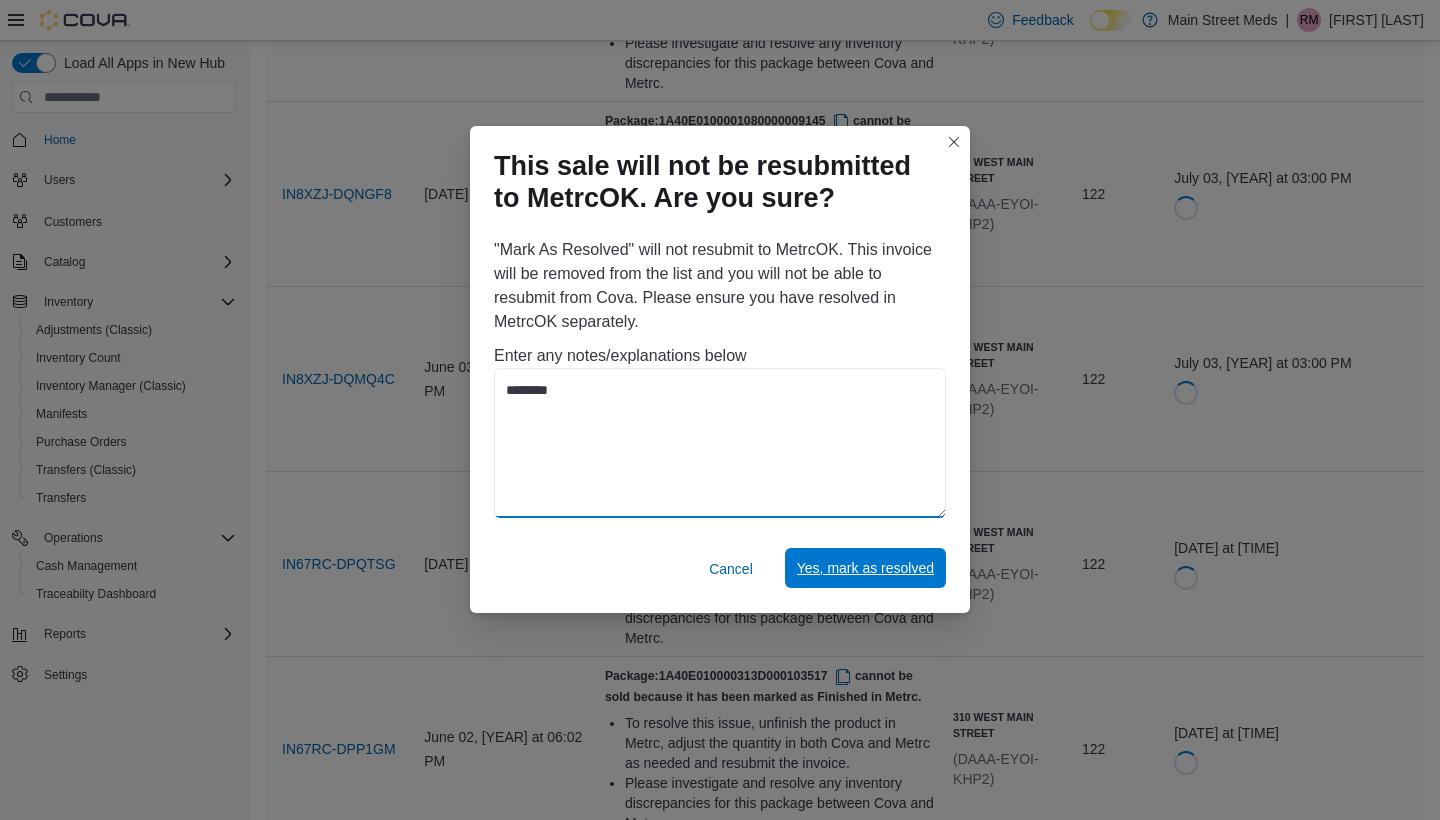 type on "********" 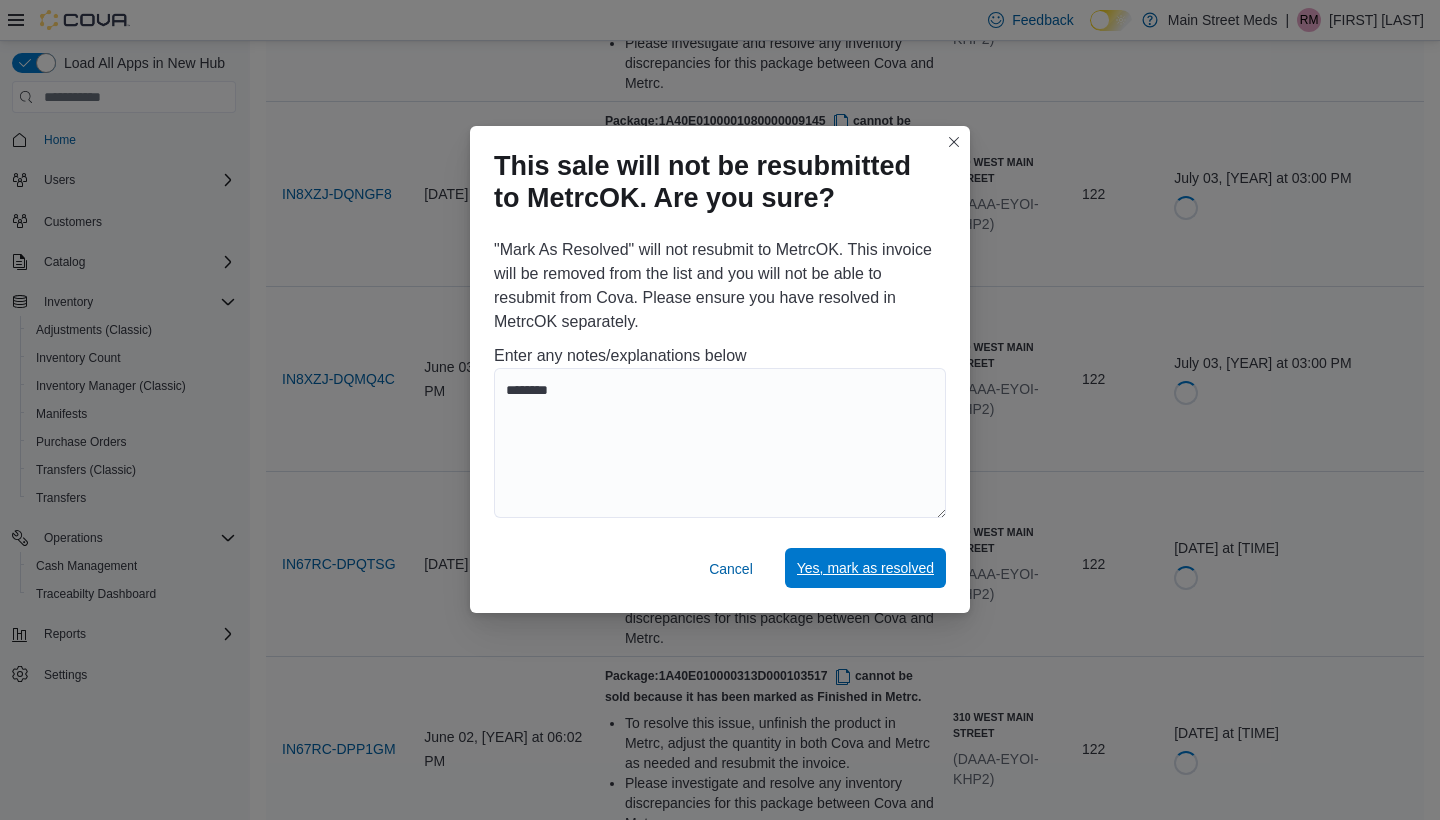 click on "Yes, mark as resolved" at bounding box center (865, 568) 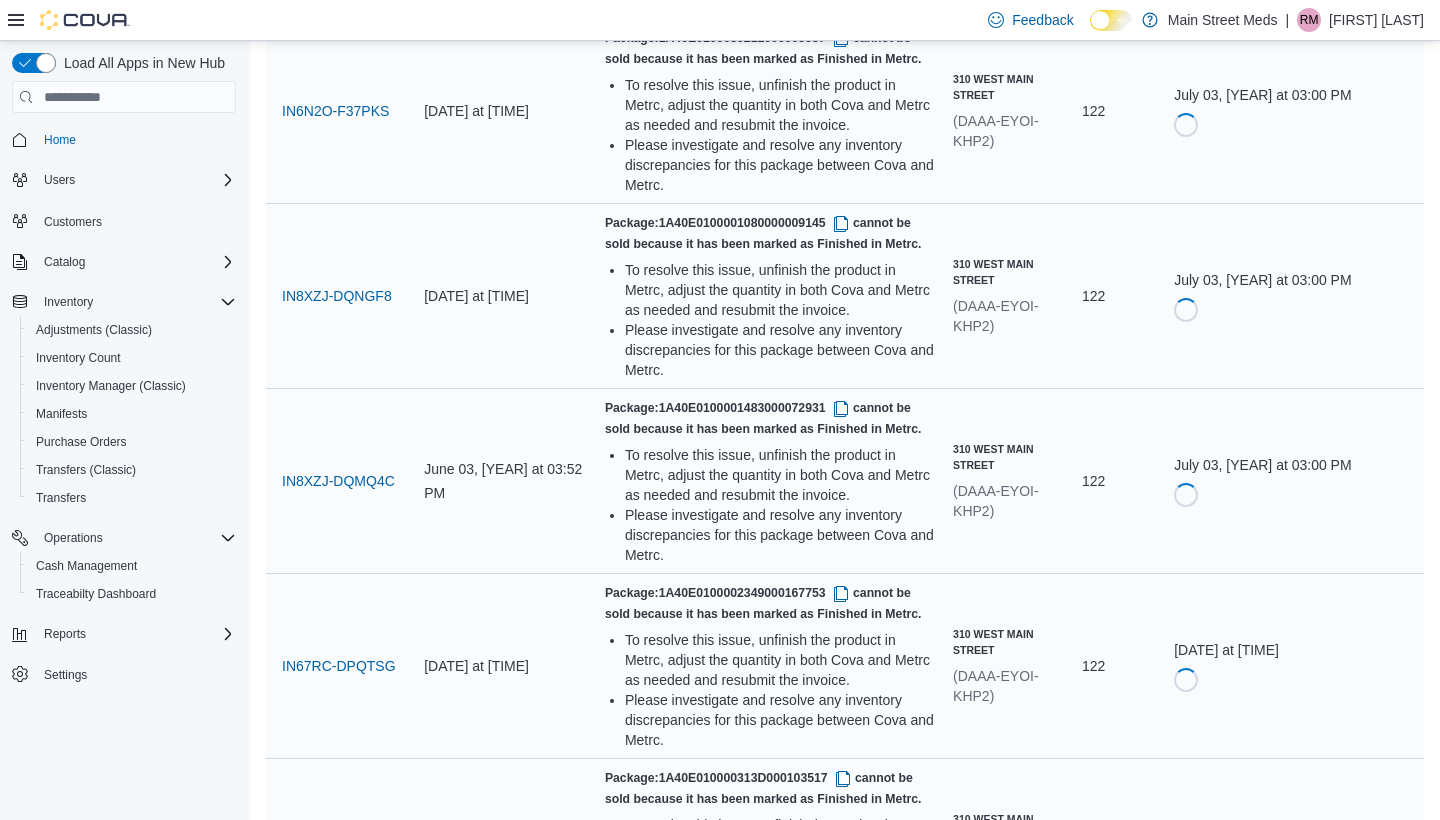 scroll, scrollTop: 2367, scrollLeft: 0, axis: vertical 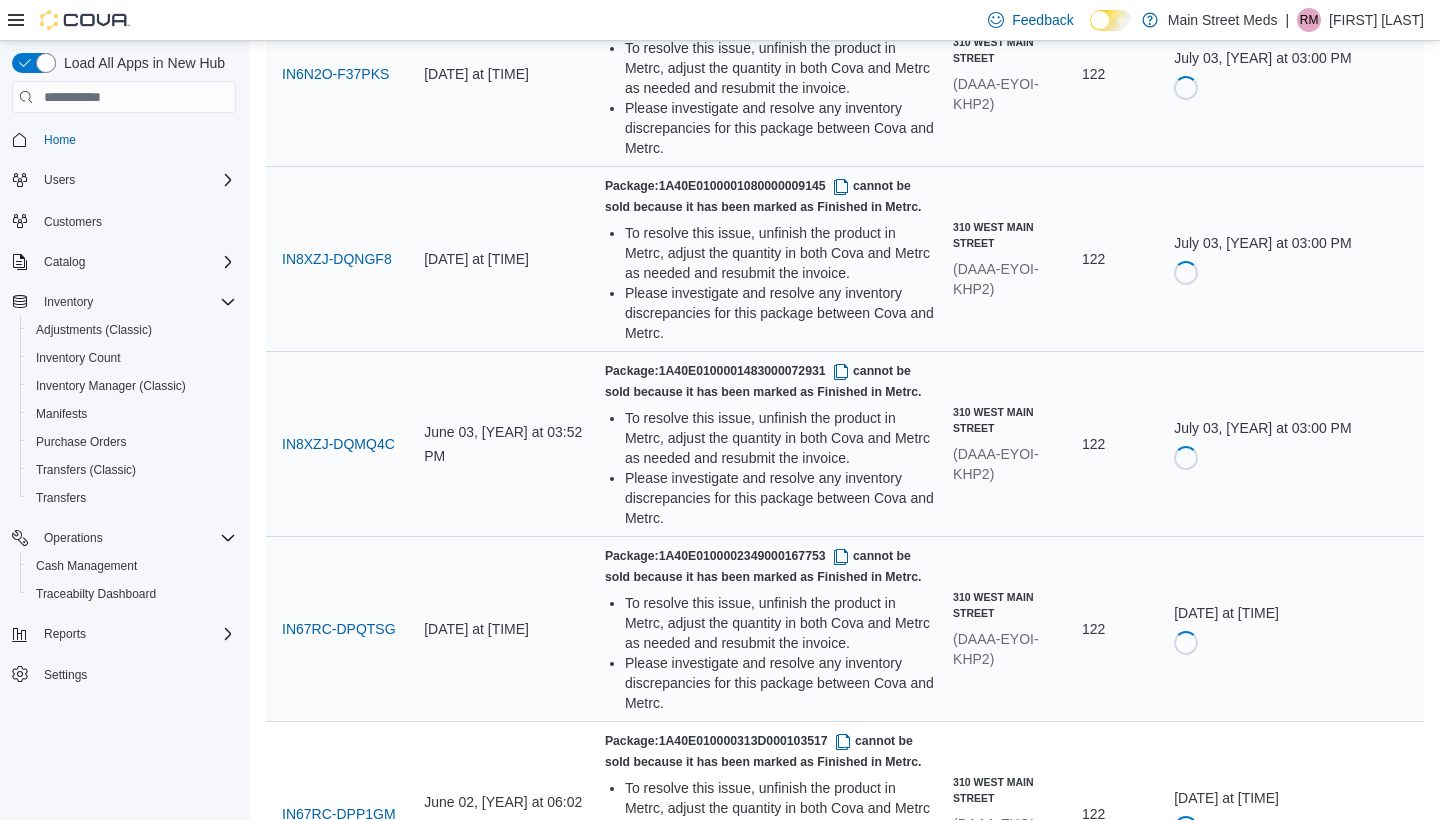 click at bounding box center [843, 1111] 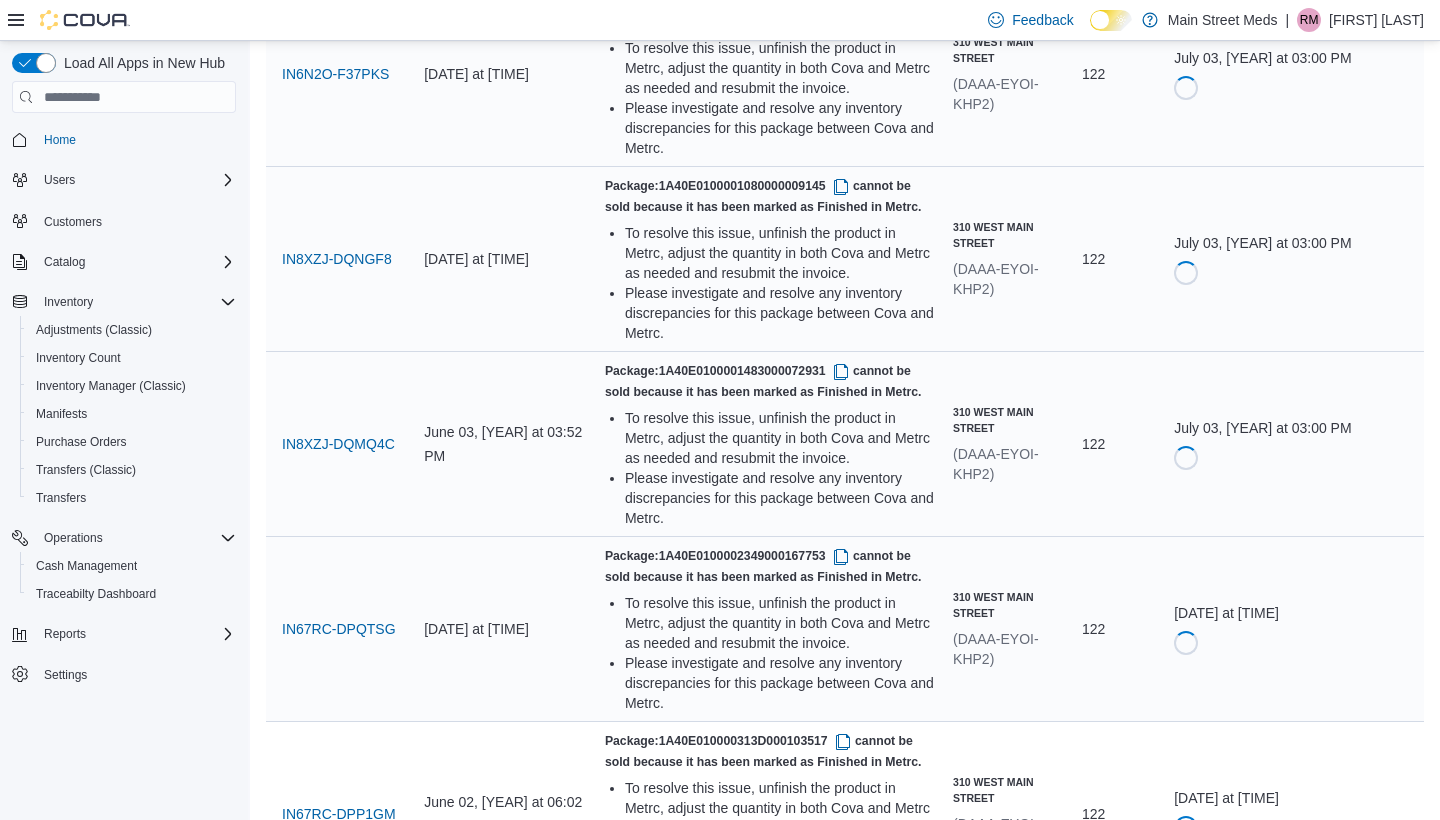 click on "IN8XZJ-DPMZQ5" at bounding box center [337, 1184] 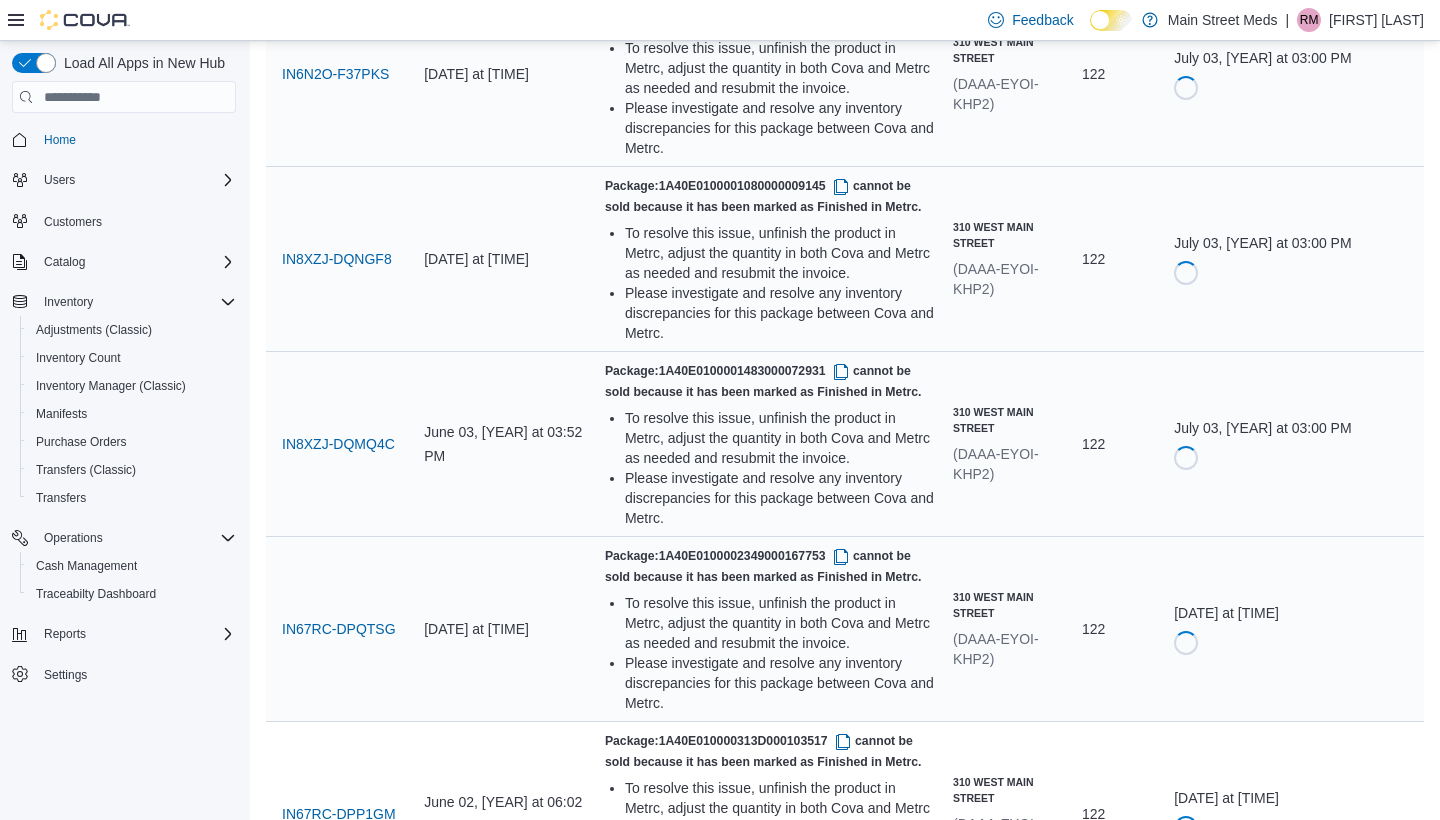 click on "Last Submitted [DATE] at [TIME] Resubmit" at bounding box center [1295, 1184] 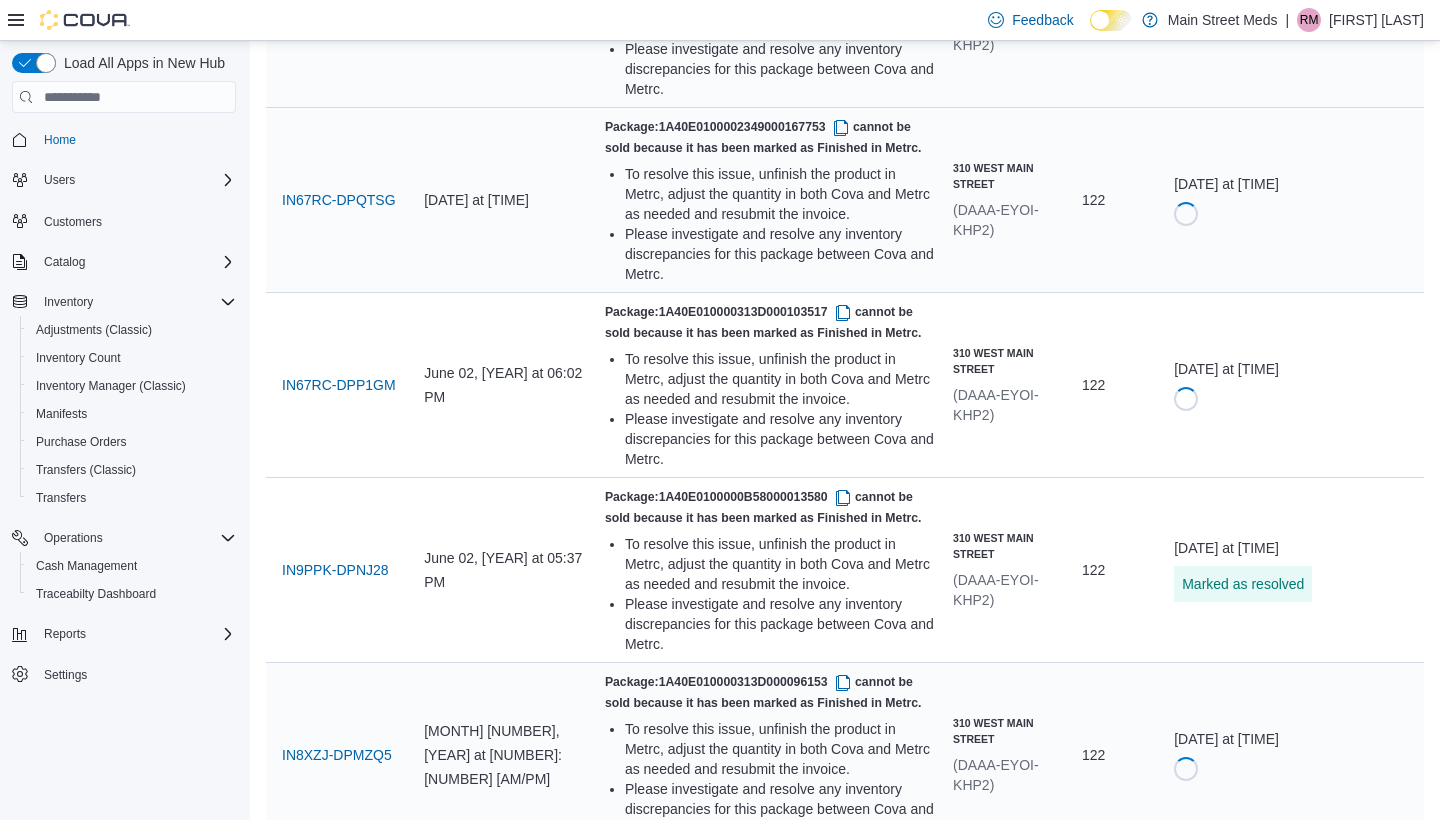 scroll, scrollTop: 2795, scrollLeft: 0, axis: vertical 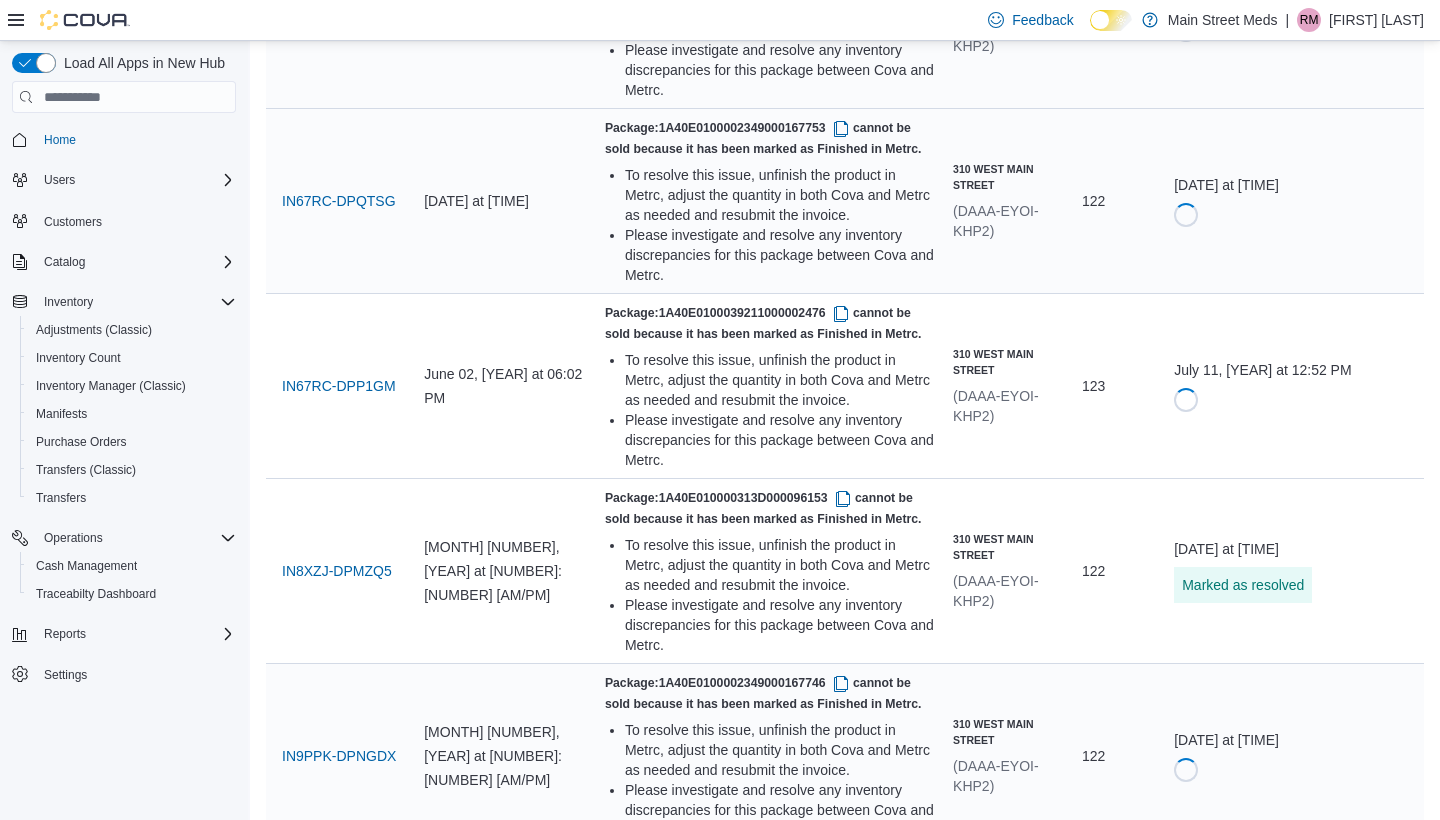 click at bounding box center [841, 868] 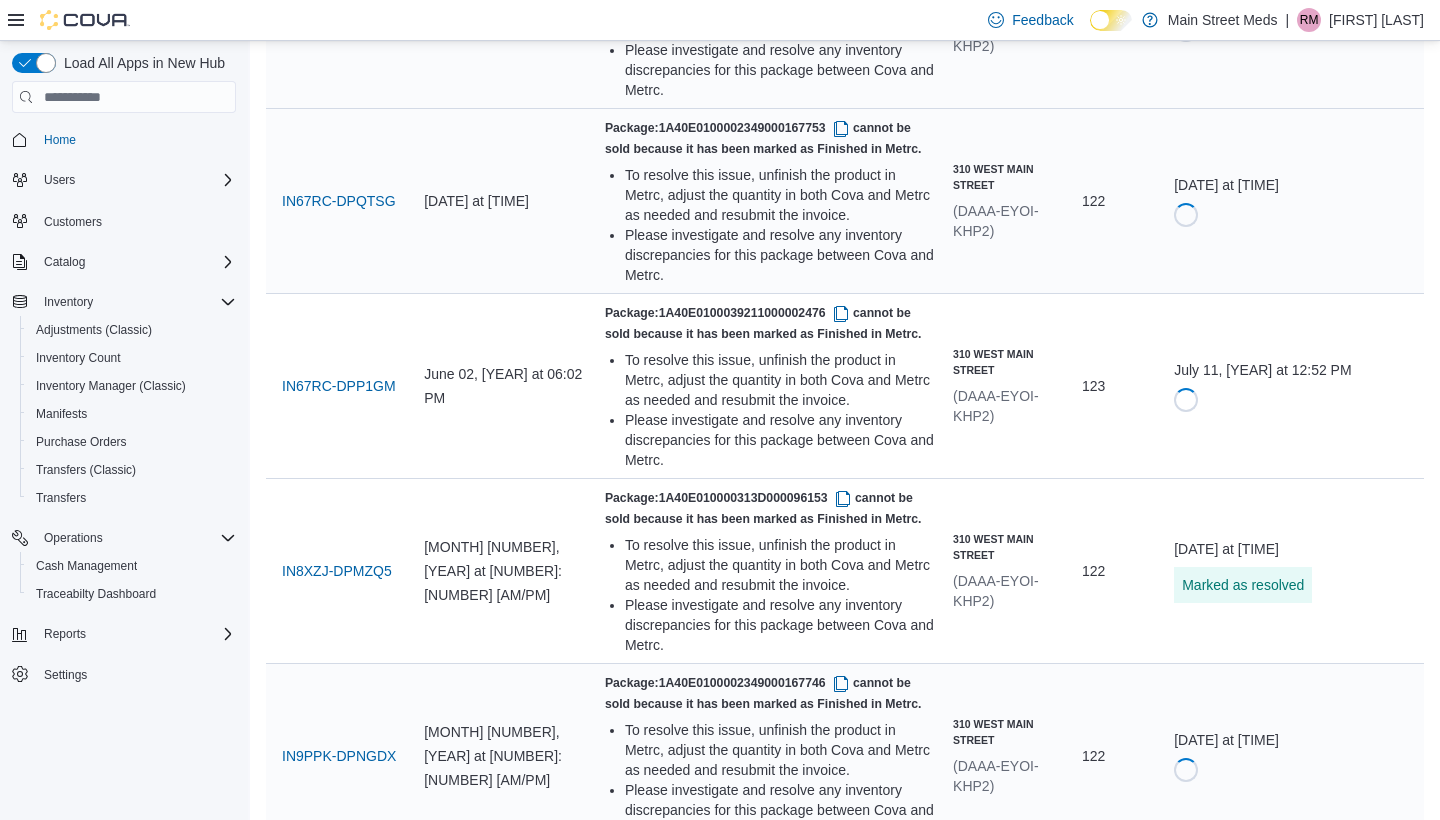 click on "Resubmit" at bounding box center (1230, 954) 